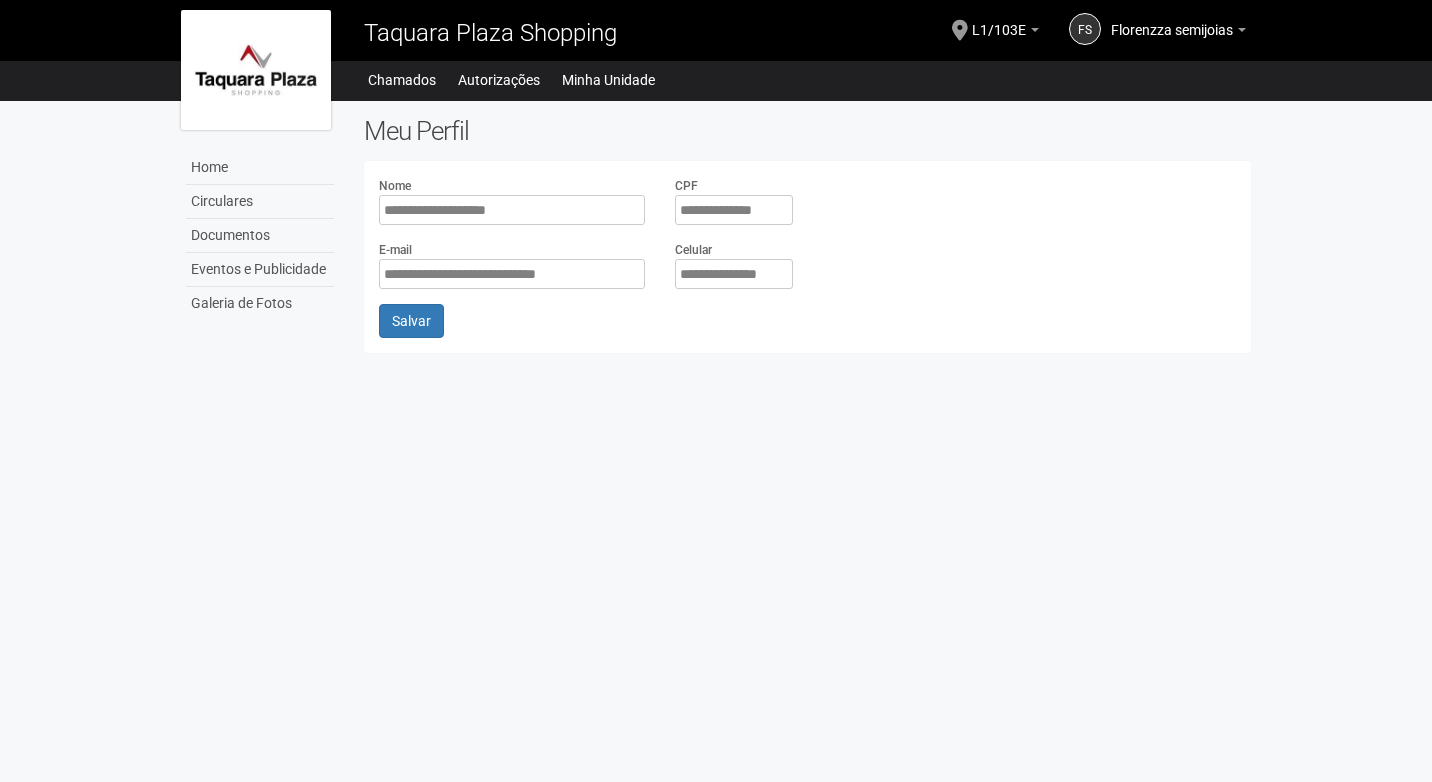 scroll, scrollTop: 0, scrollLeft: 0, axis: both 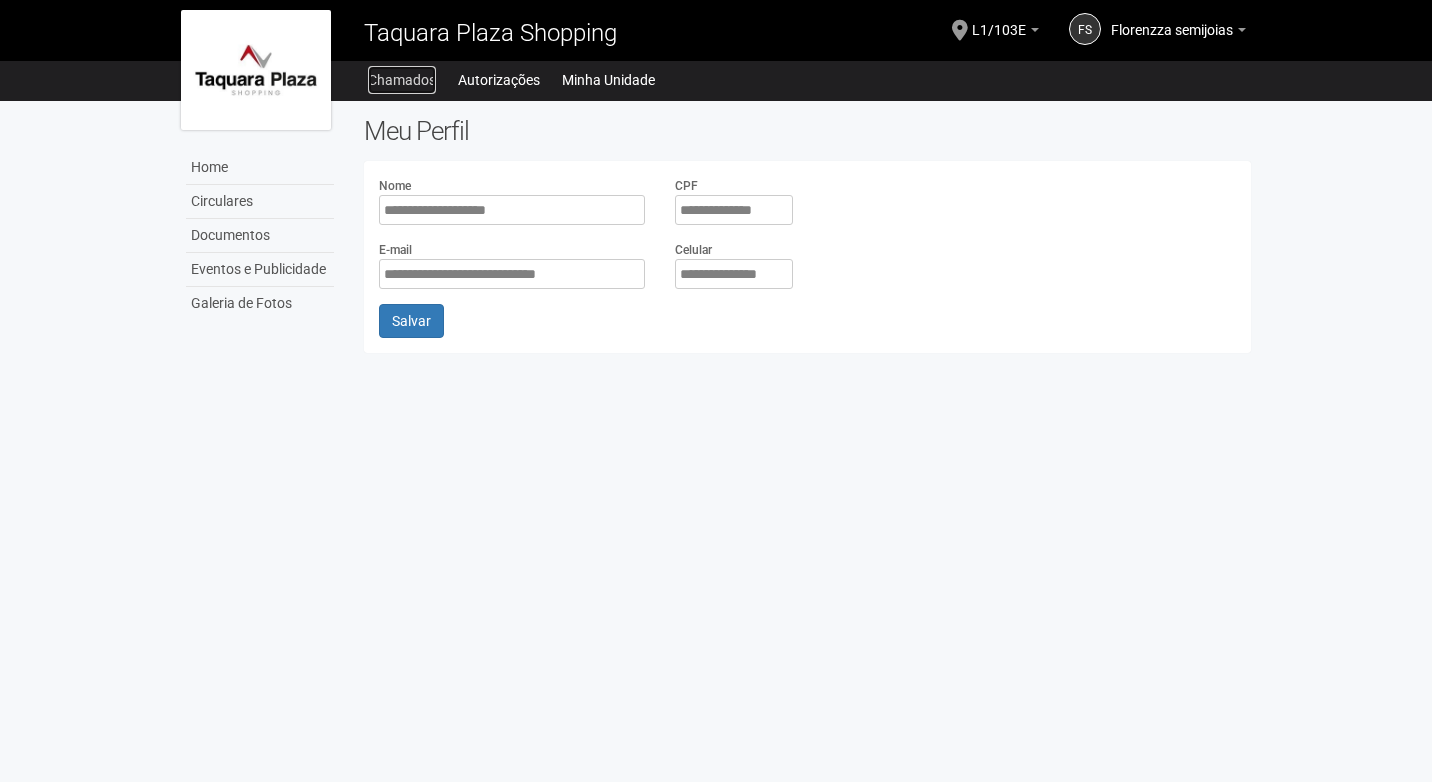 click on "Chamados" at bounding box center (402, 80) 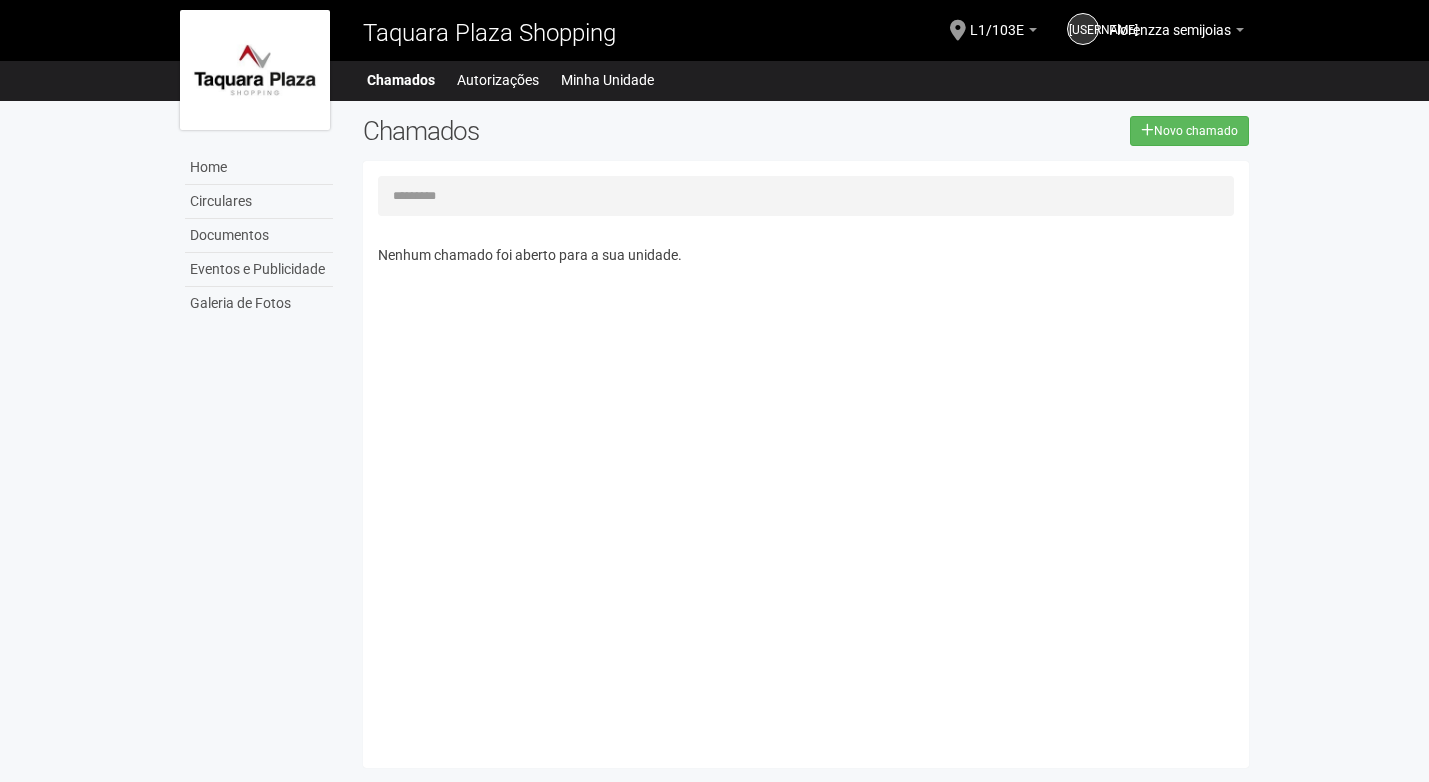 scroll, scrollTop: 0, scrollLeft: 0, axis: both 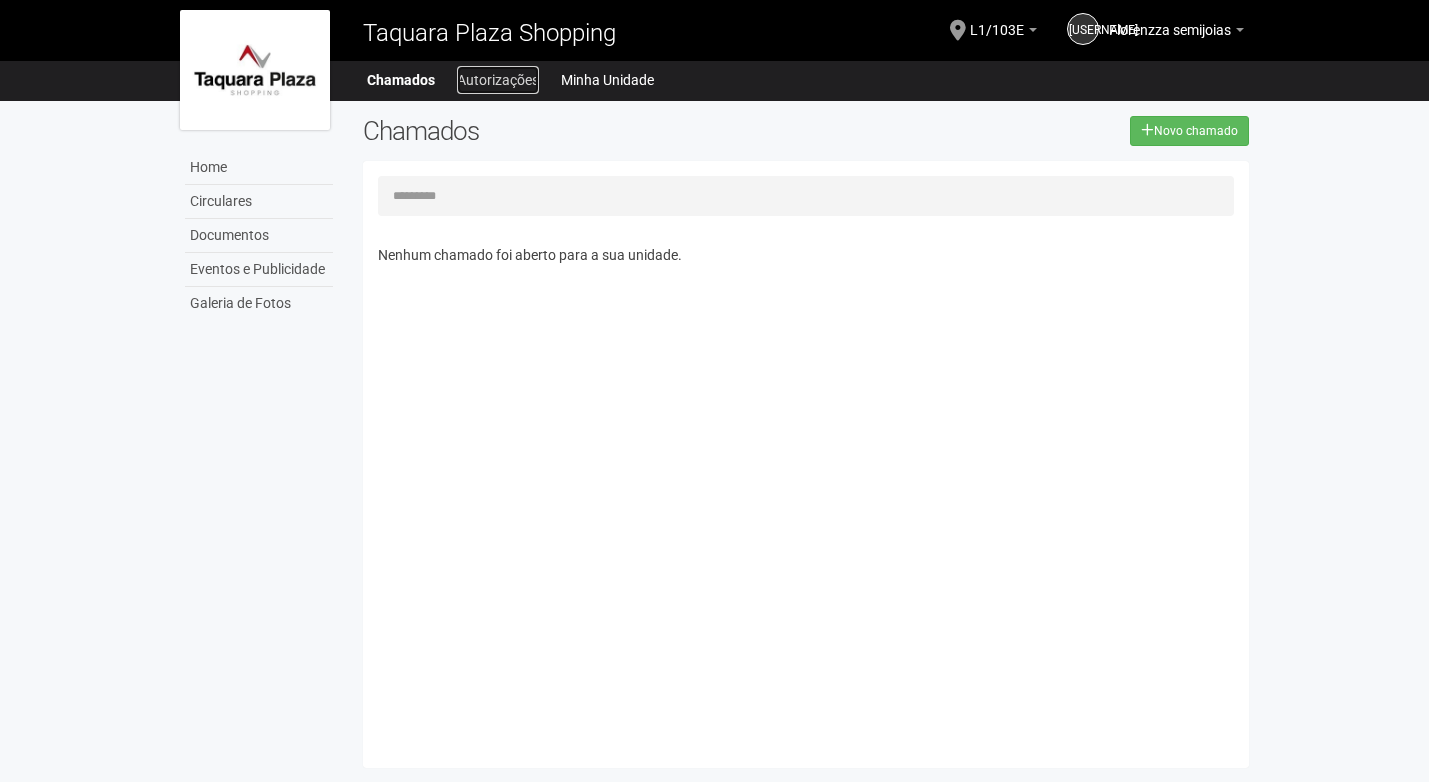 click on "Autorizações" at bounding box center (498, 80) 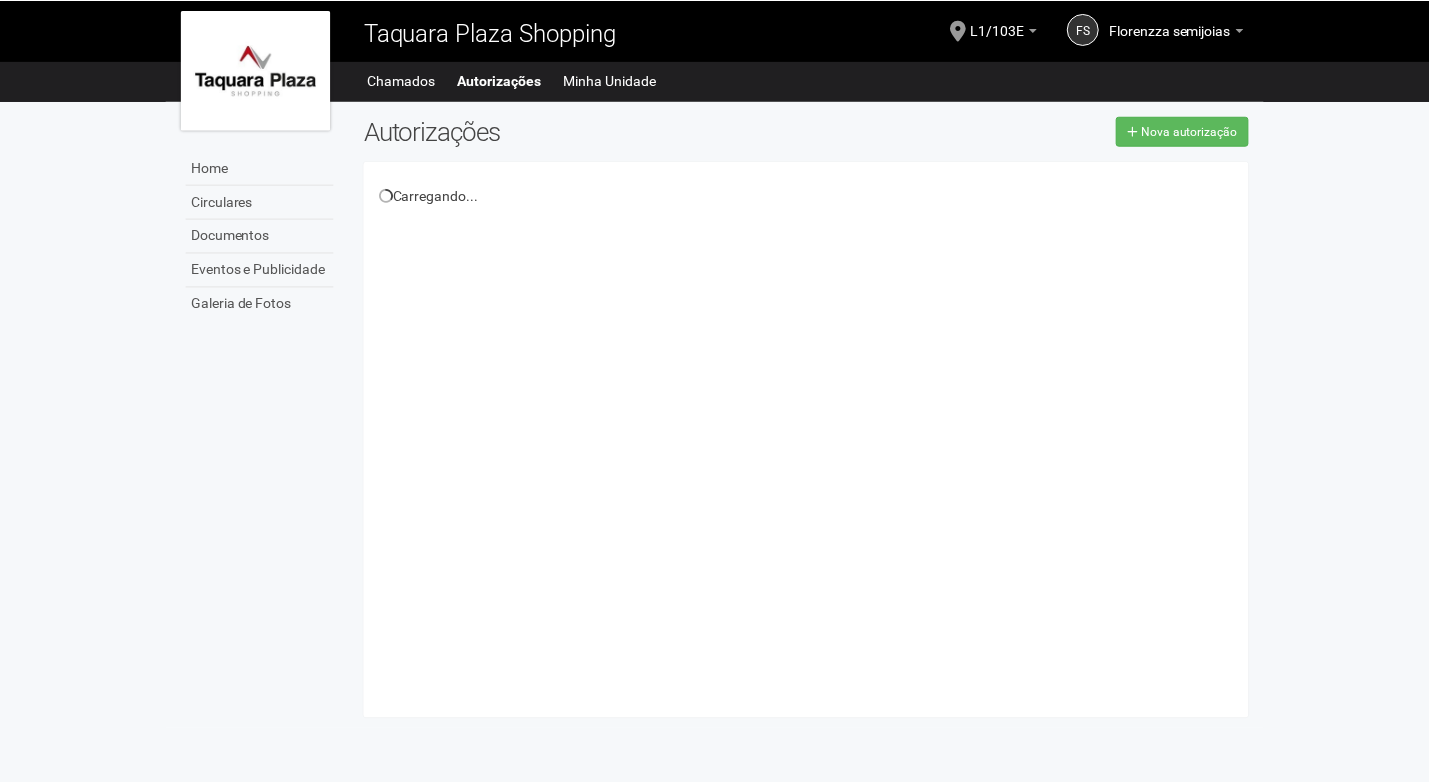 scroll, scrollTop: 0, scrollLeft: 0, axis: both 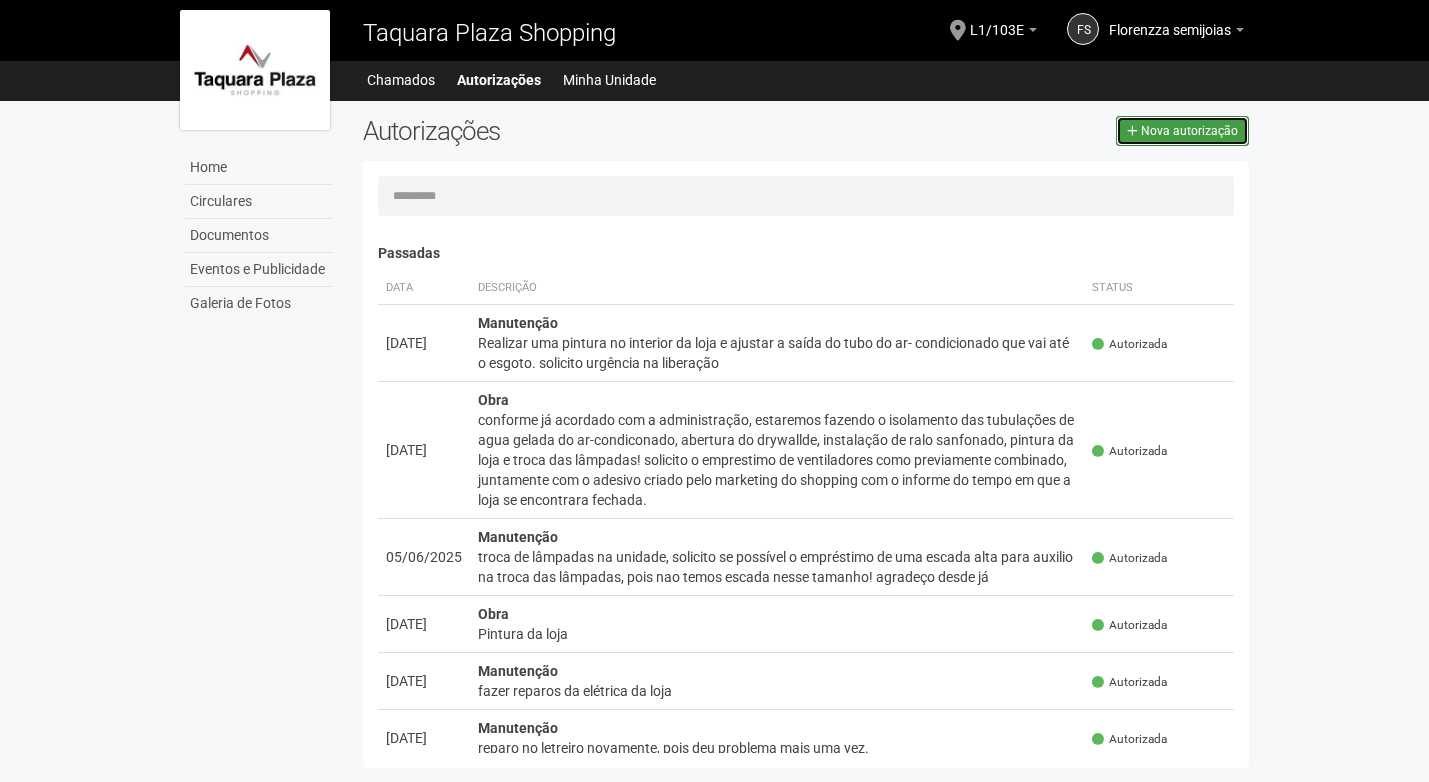 click on "Nova autorização" at bounding box center (1189, 131) 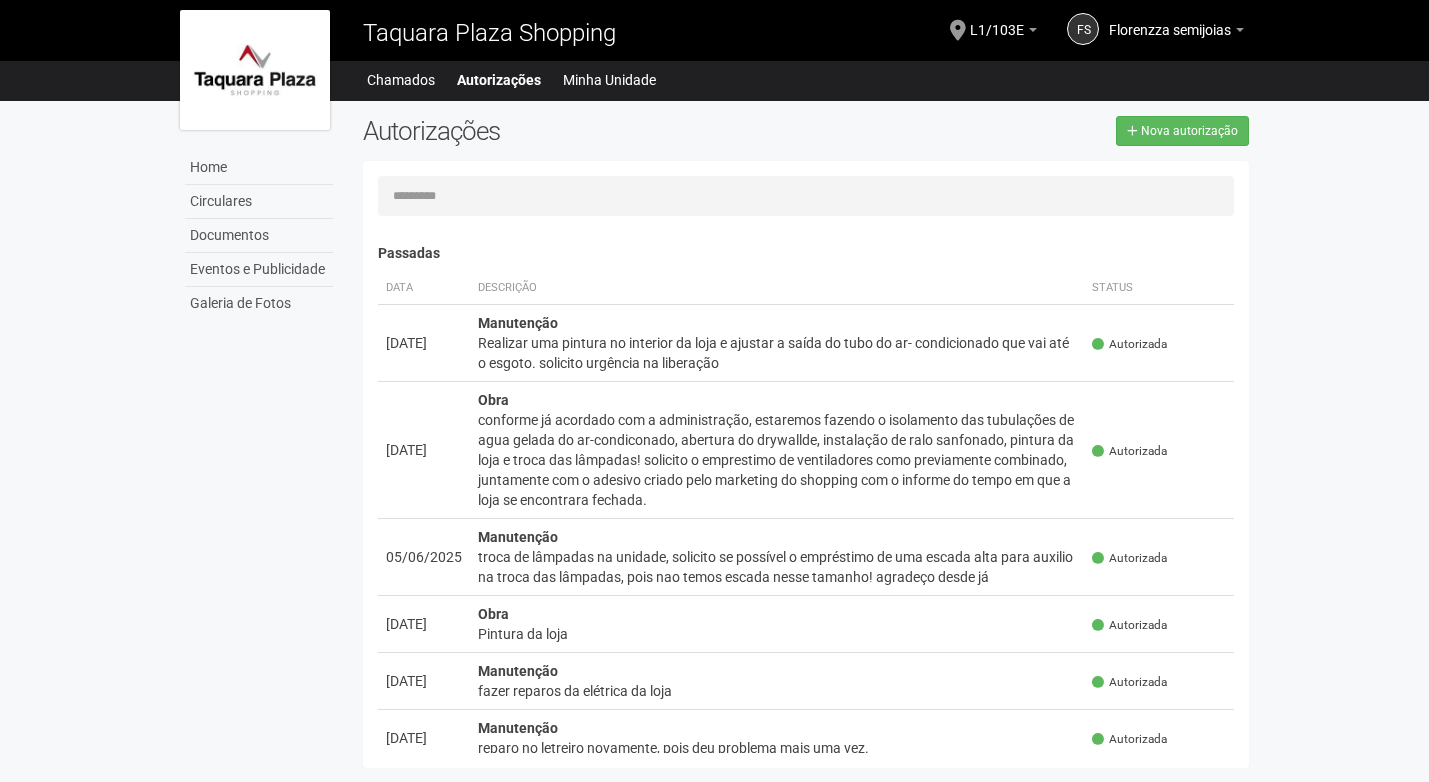 select on "**" 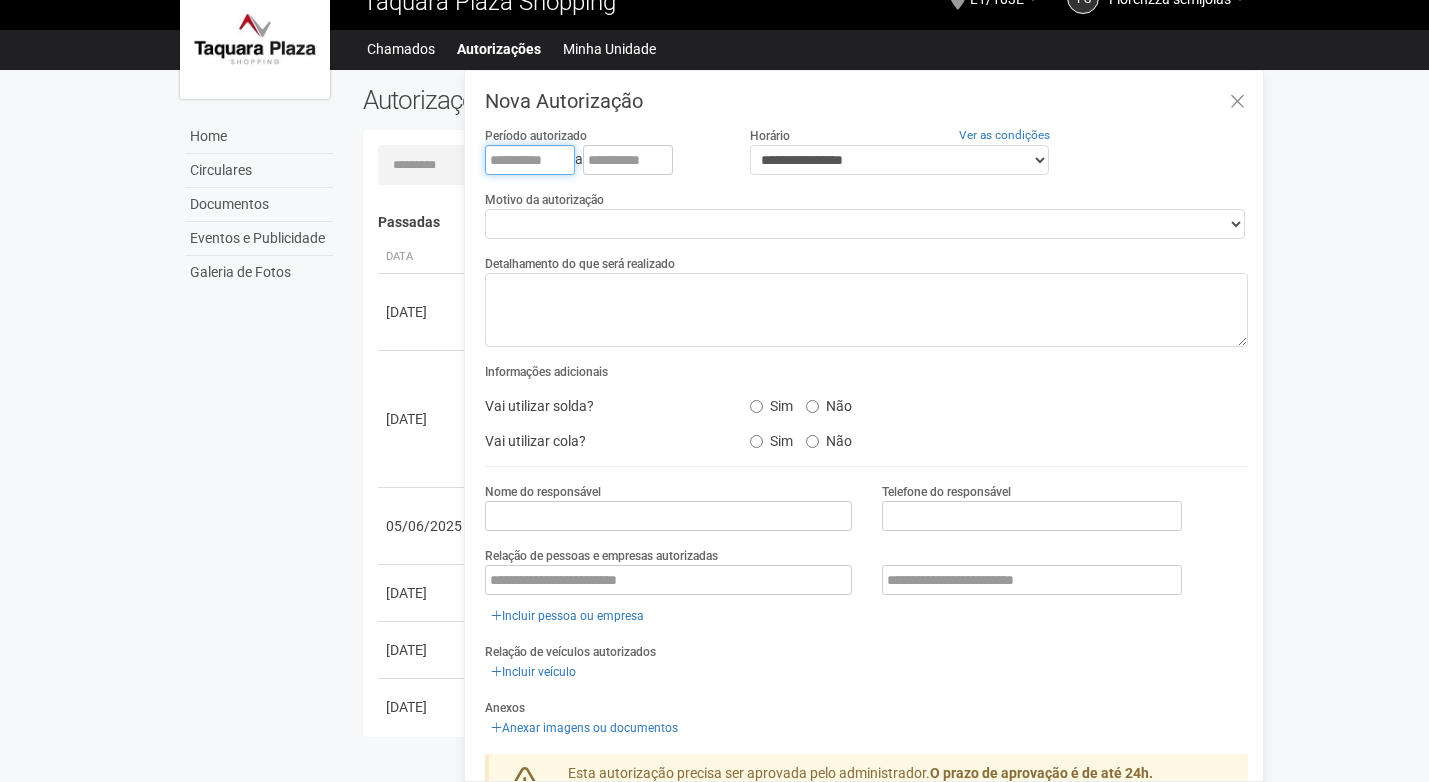 click at bounding box center [530, 160] 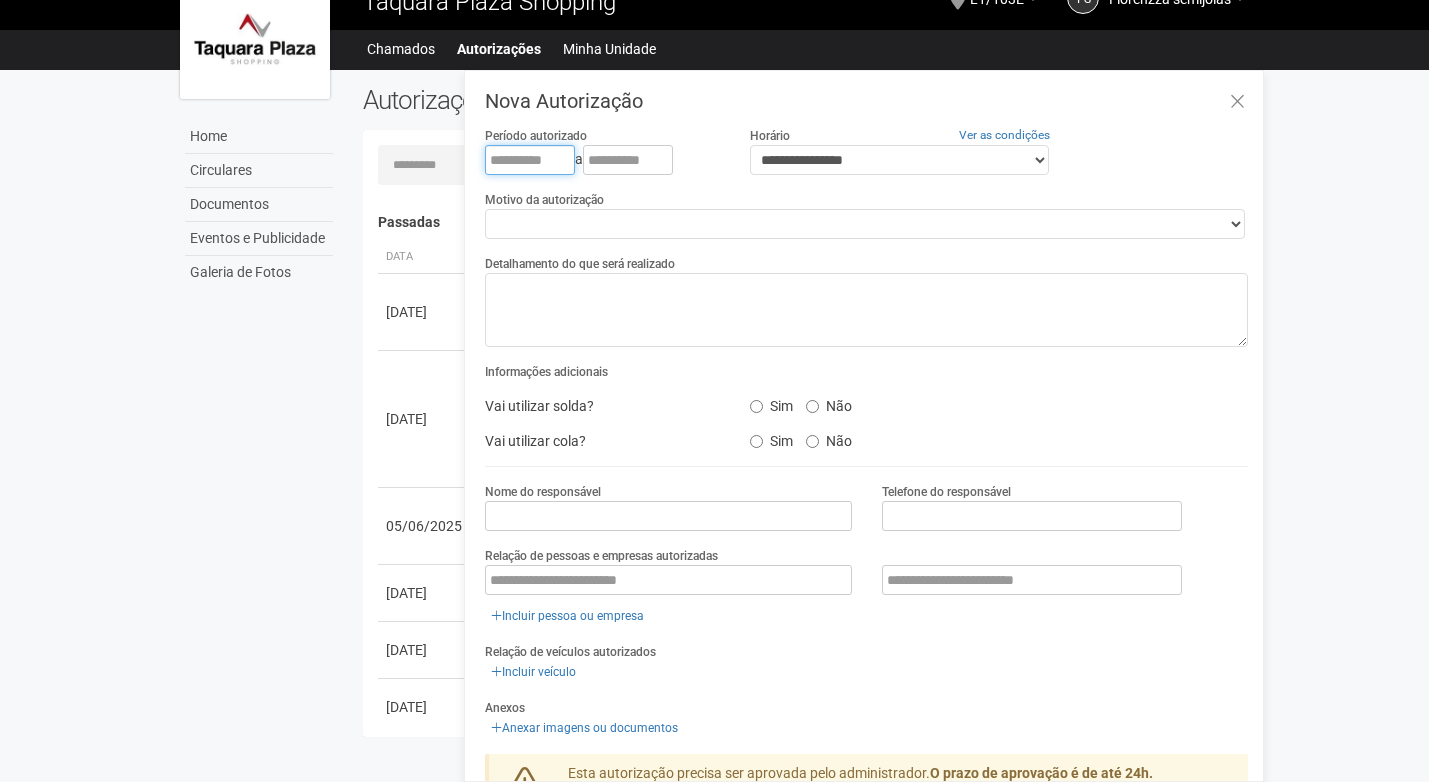 click at bounding box center (530, 160) 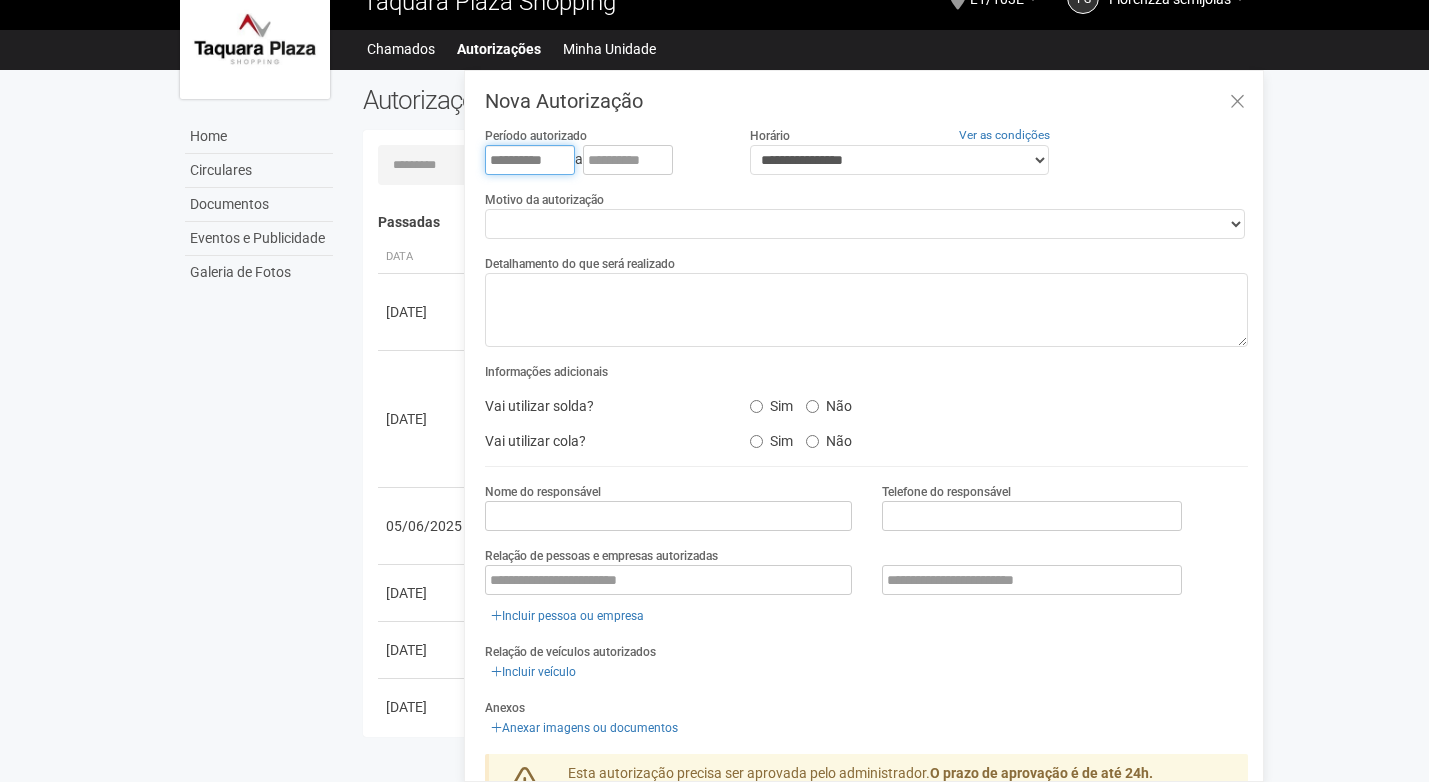 type on "**********" 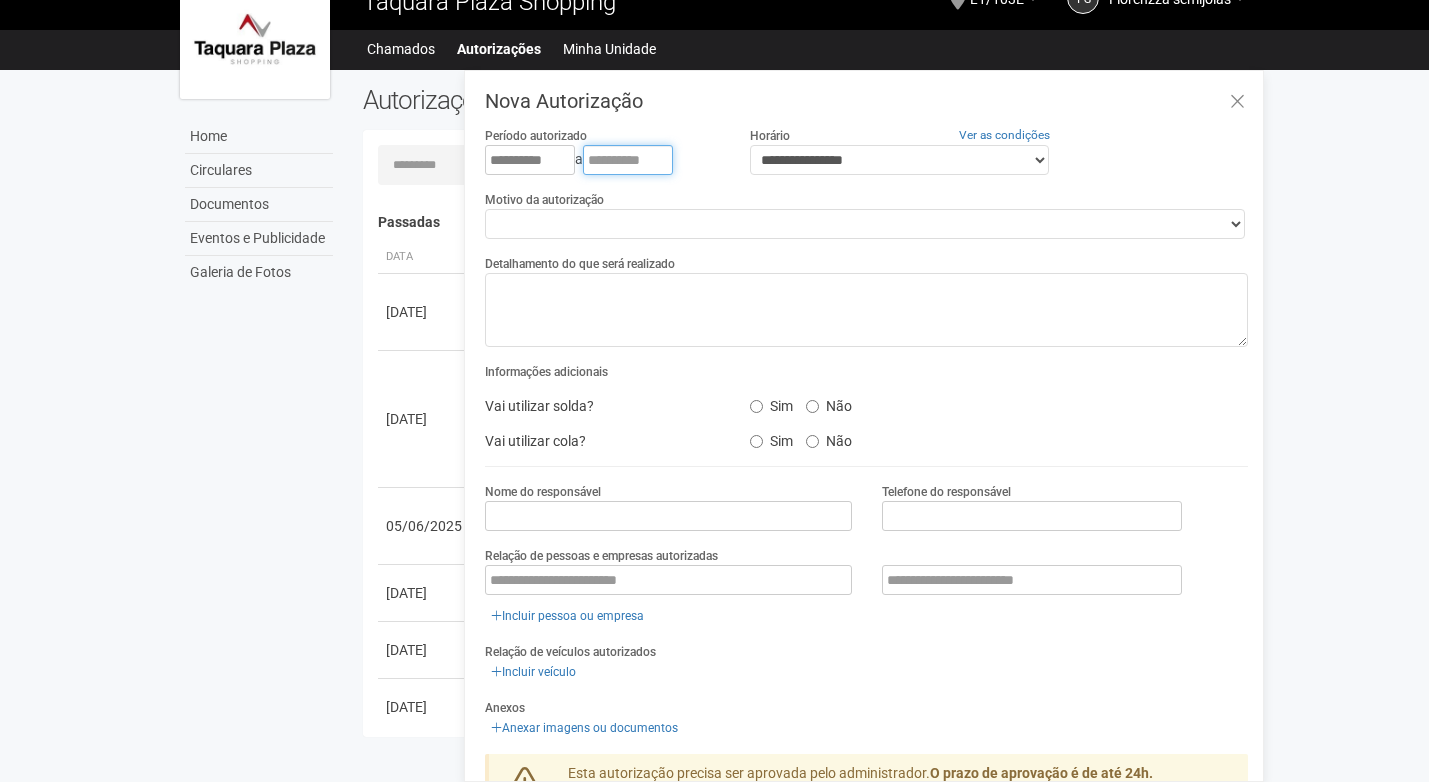 click at bounding box center [628, 160] 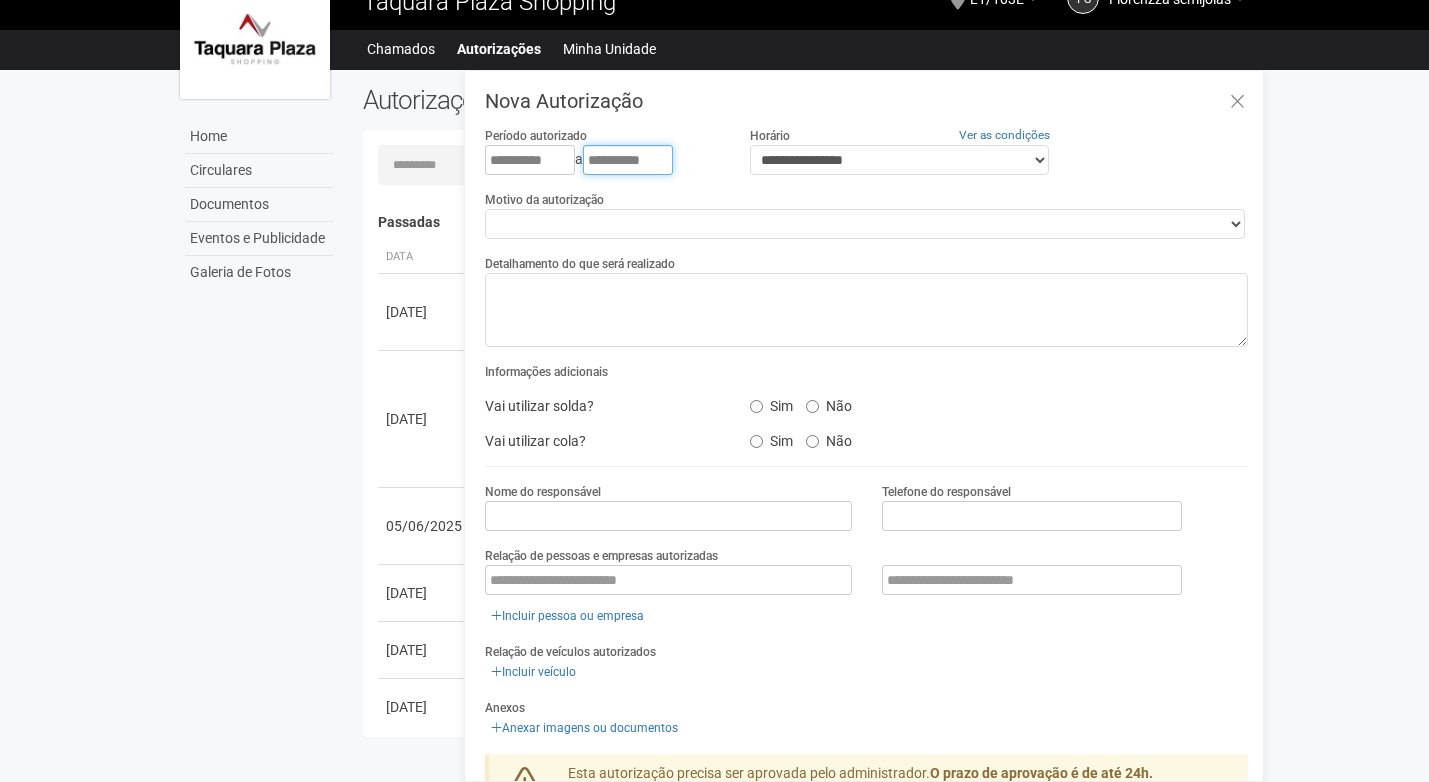 type on "**********" 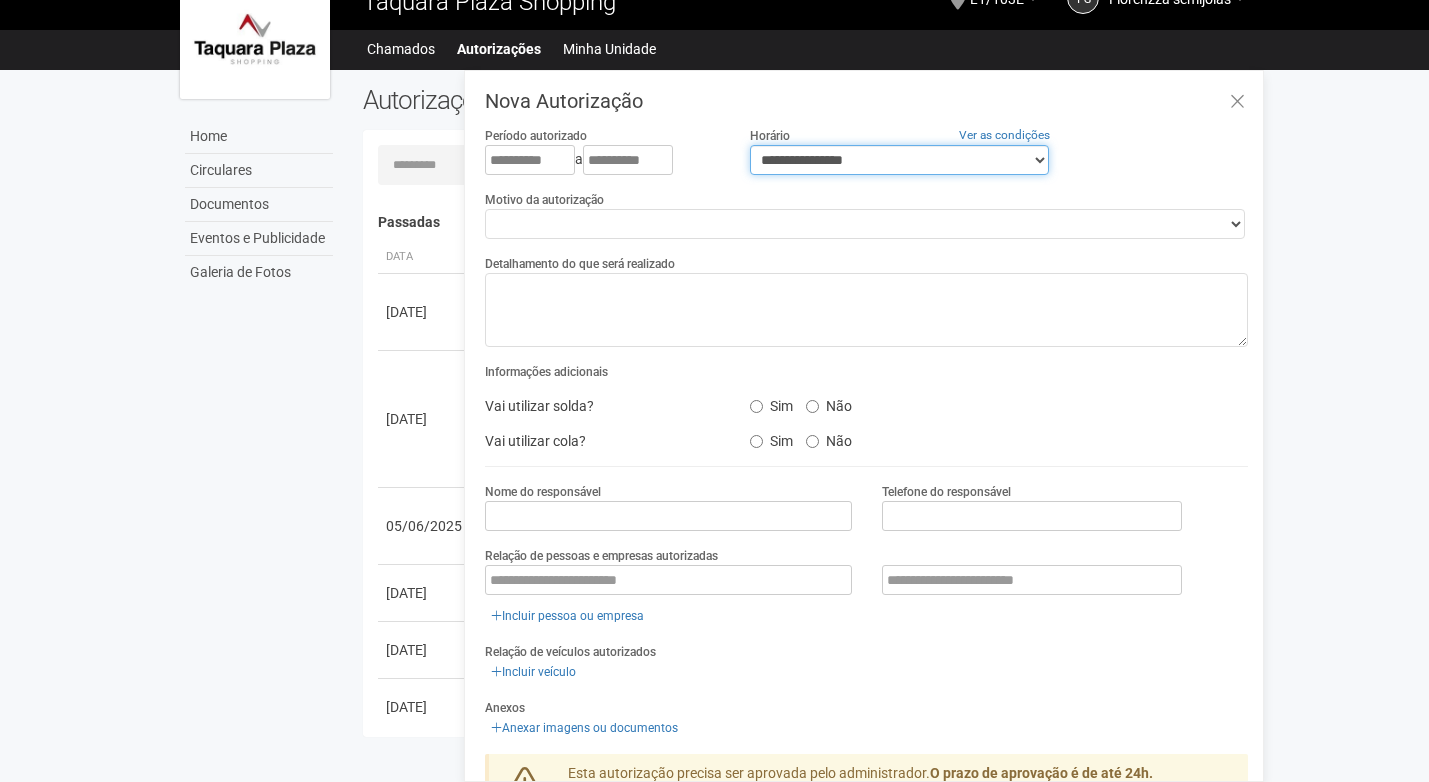 click on "**********" at bounding box center [899, 160] 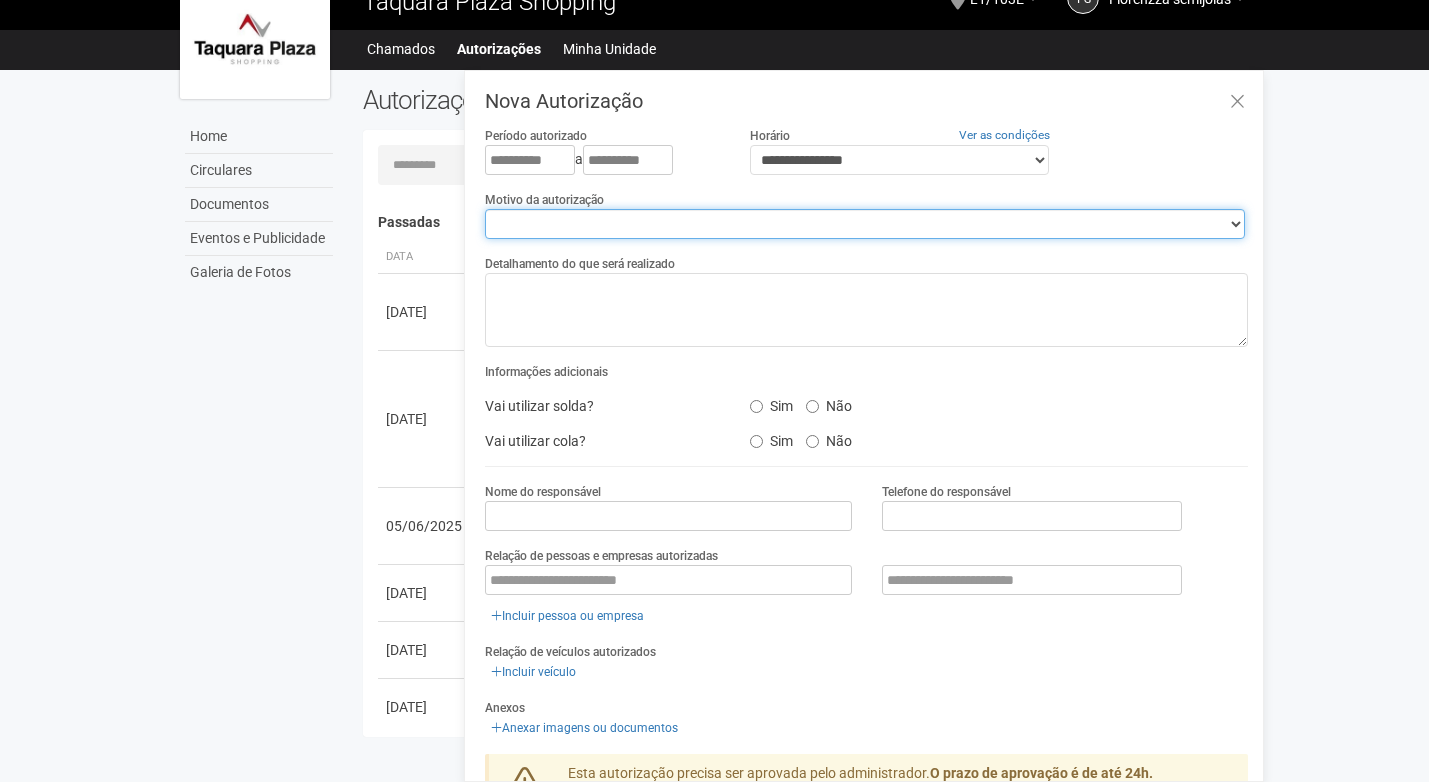 click on "**********" at bounding box center [865, 224] 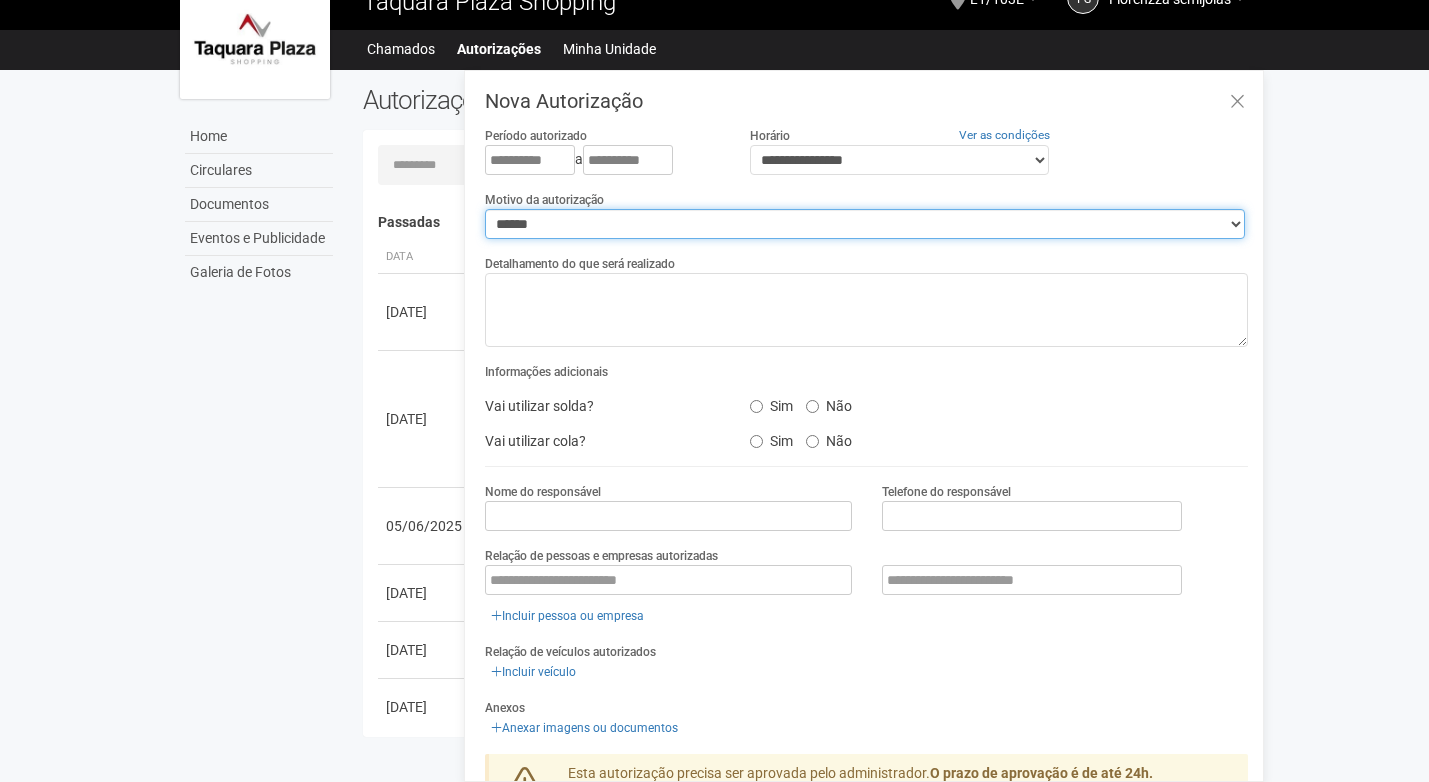 click on "**********" at bounding box center (865, 224) 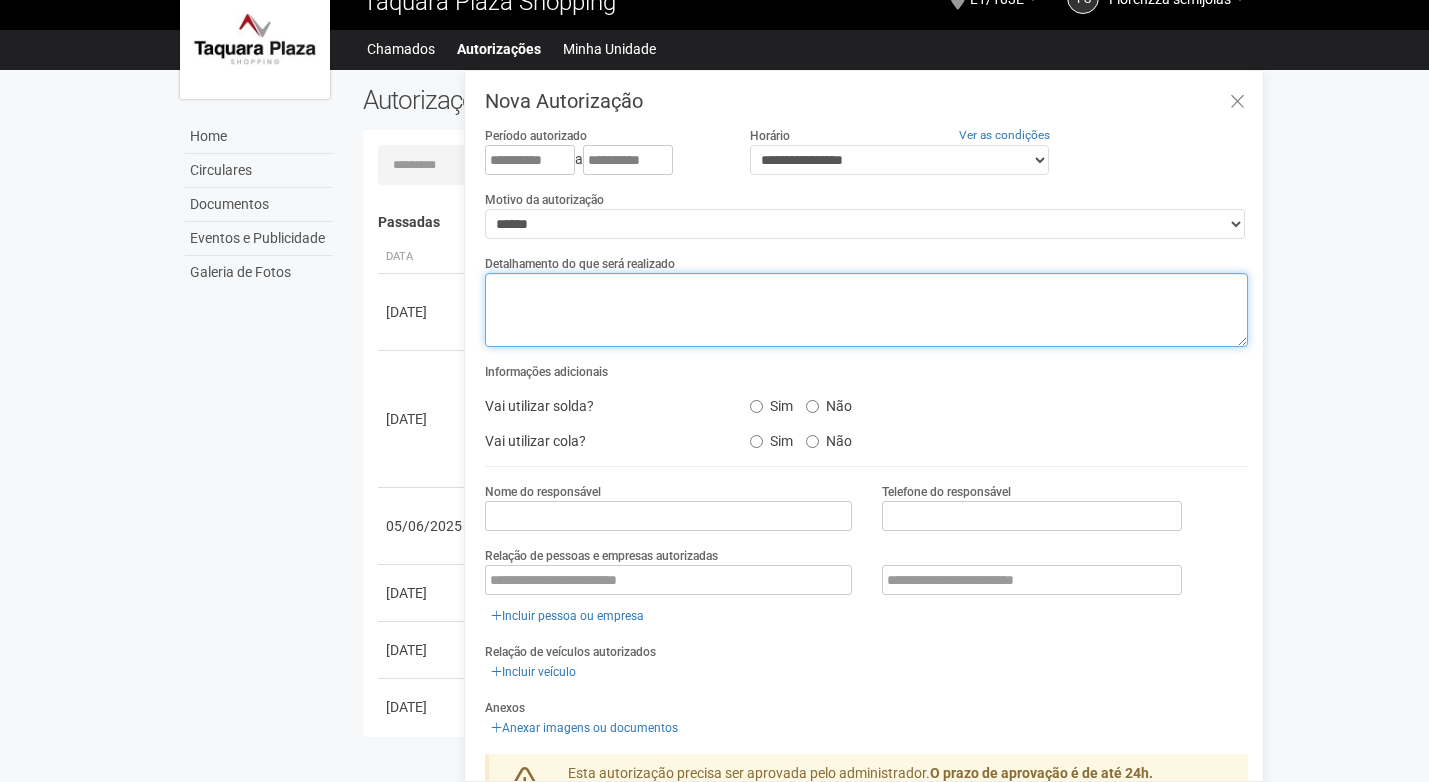 click at bounding box center (866, 310) 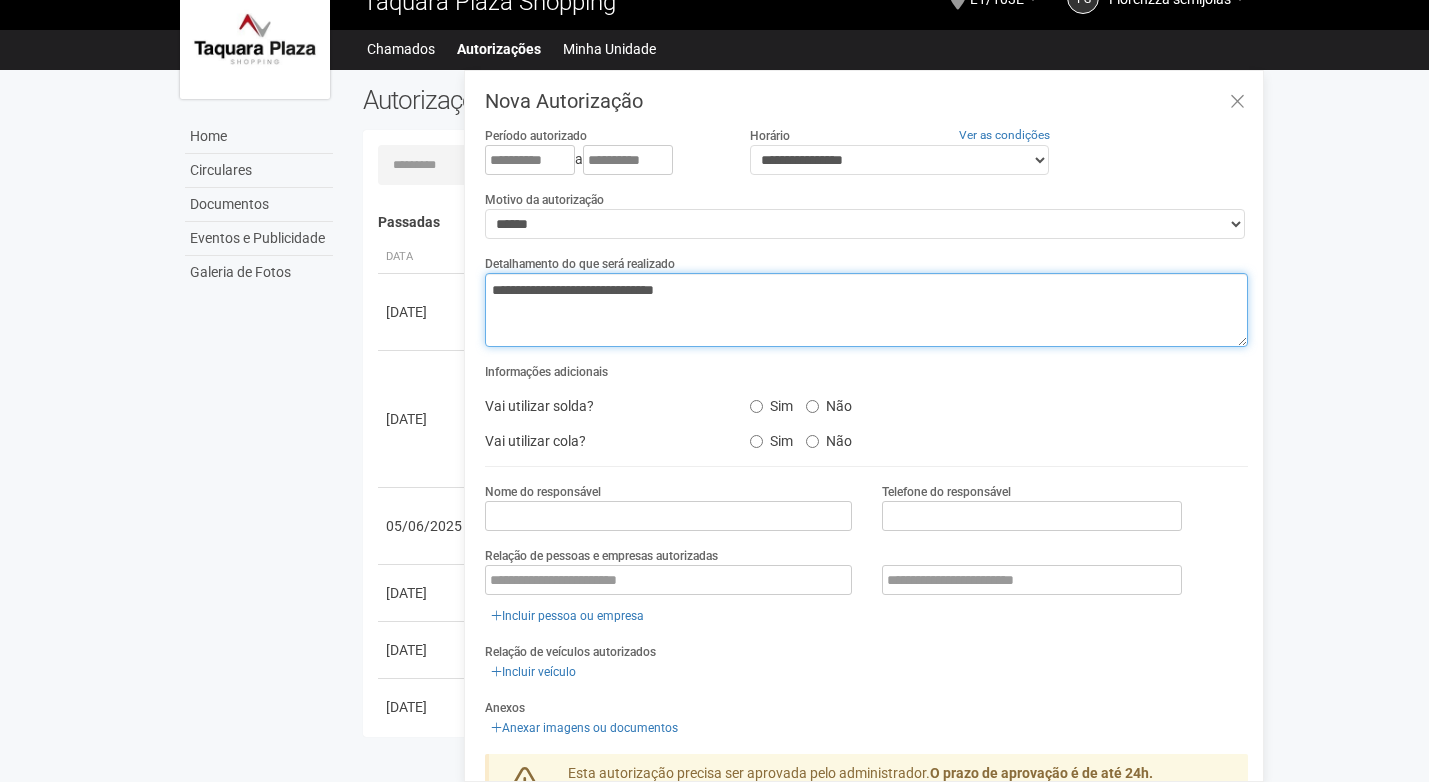 type on "**********" 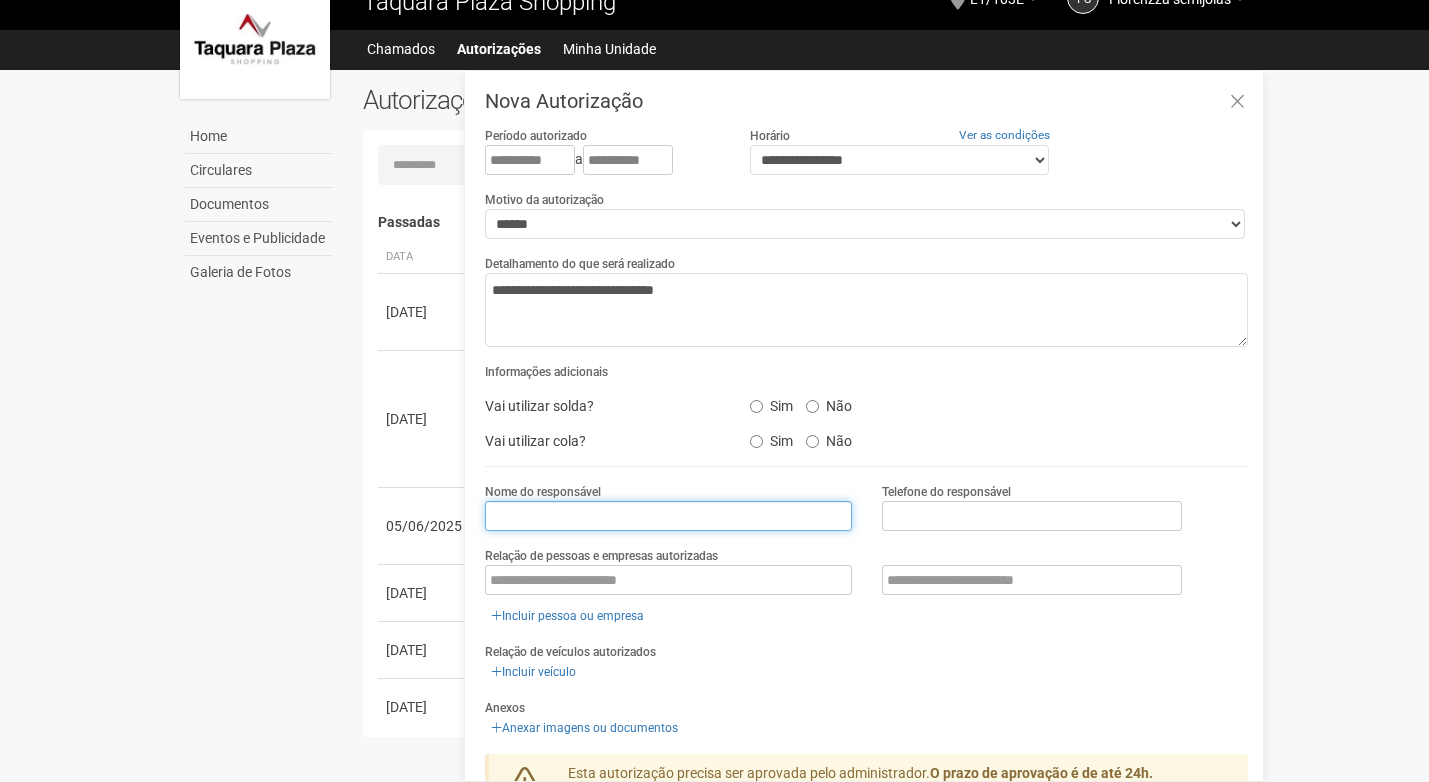 click at bounding box center (668, 516) 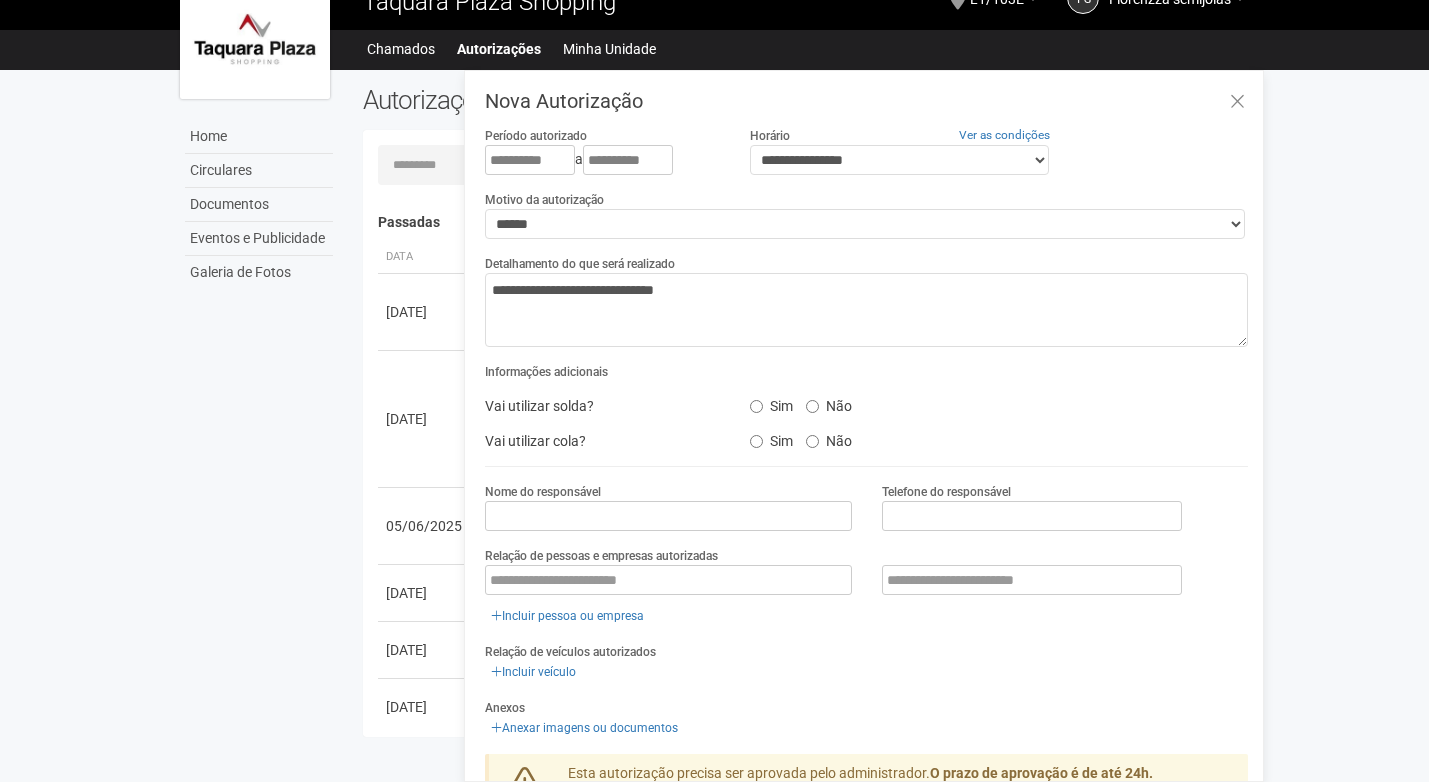 click on "Sim
Não" at bounding box center [933, 438] 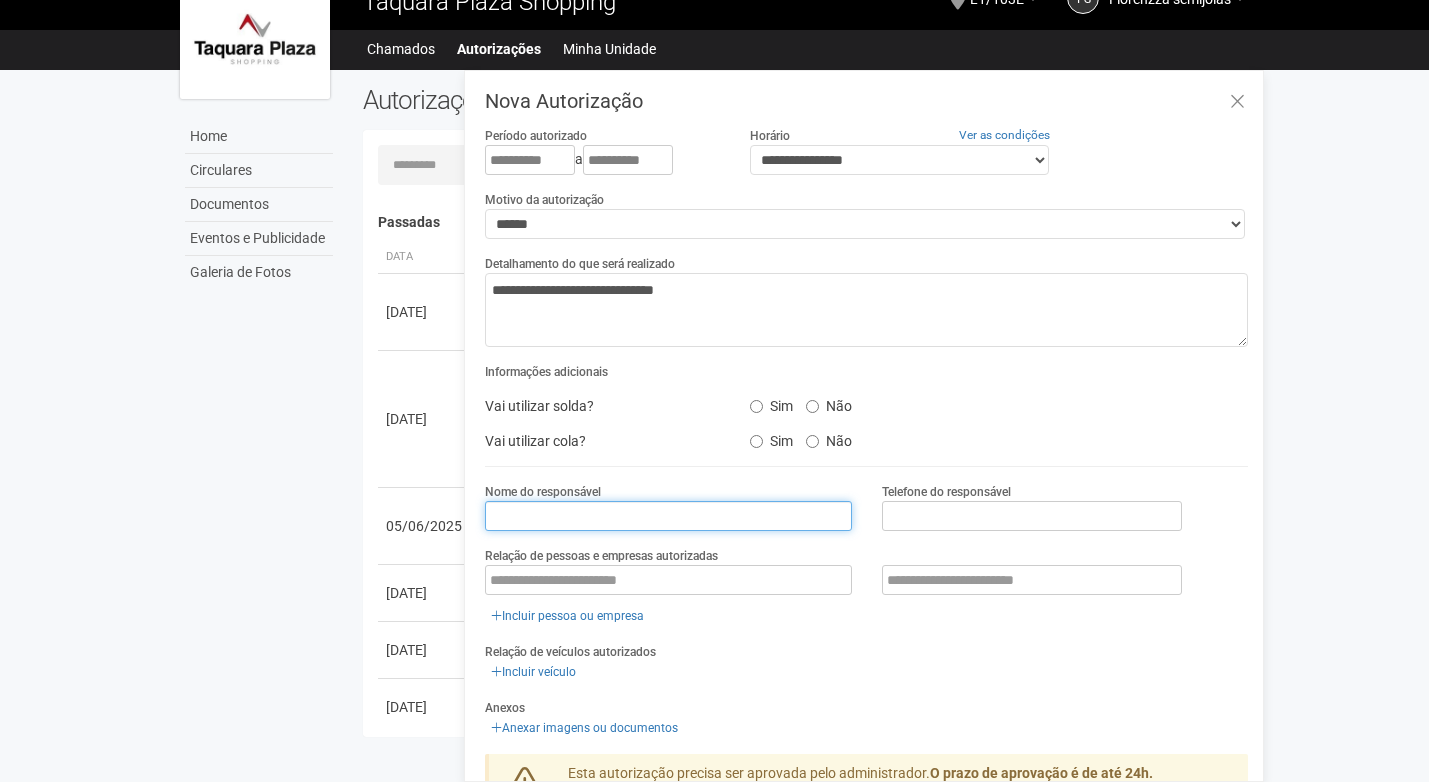 click at bounding box center (668, 516) 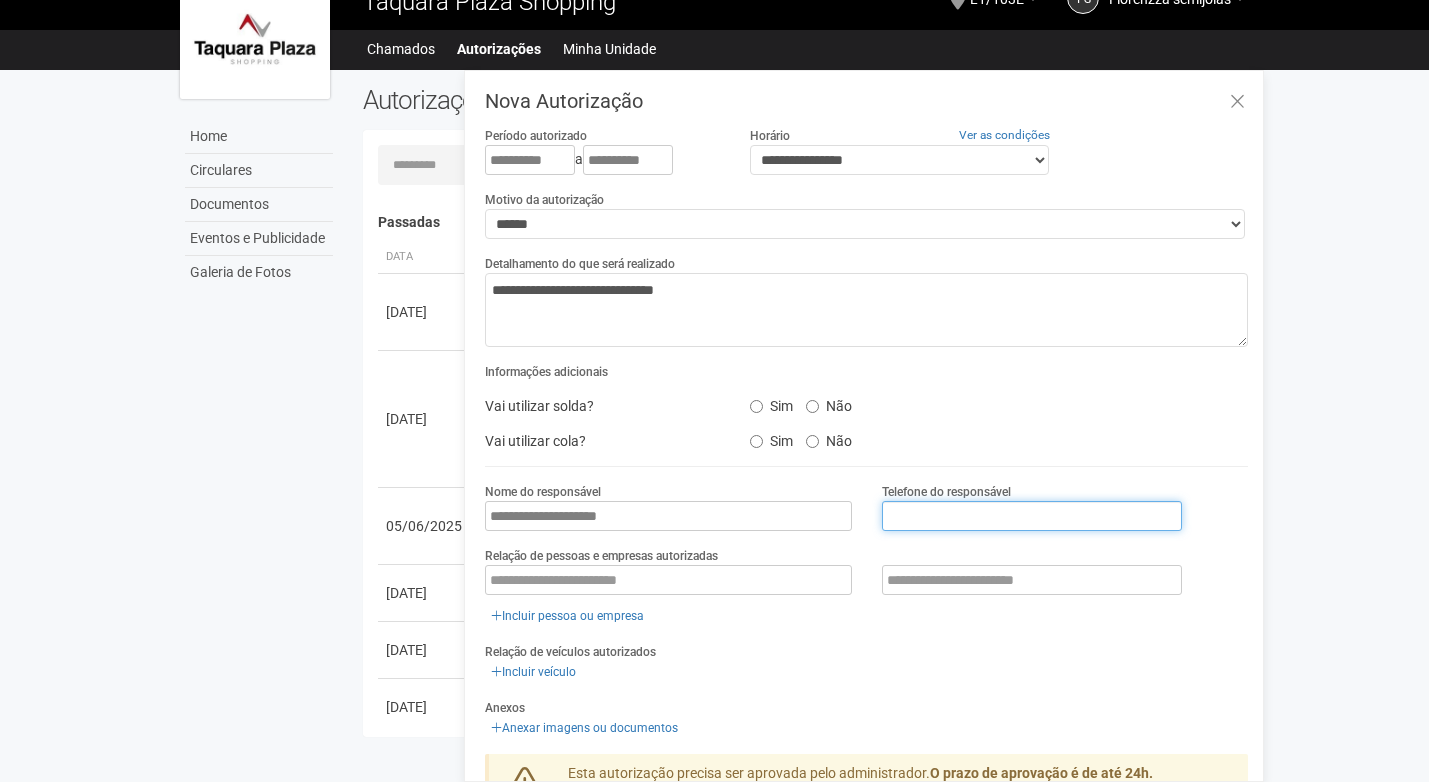 type on "**********" 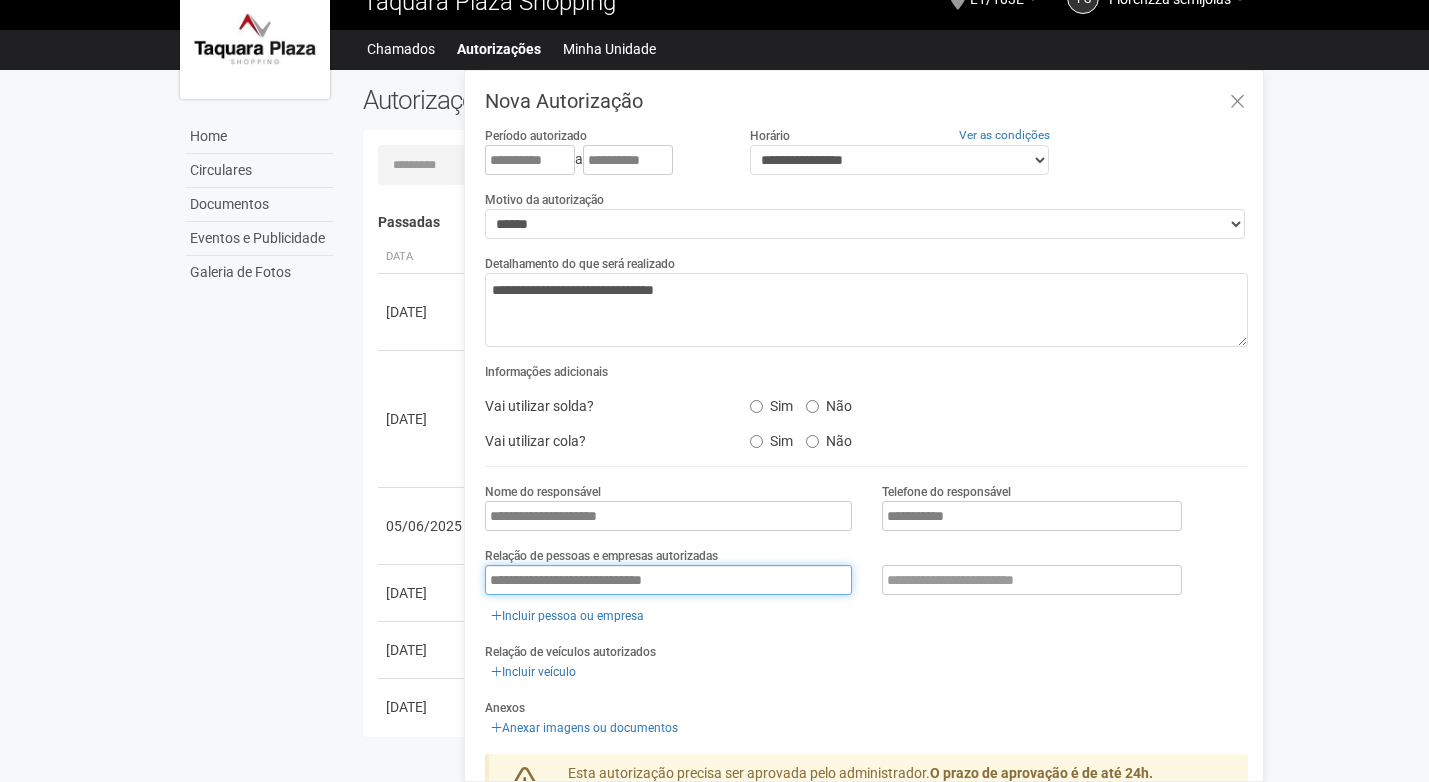 click on "**********" at bounding box center (668, 580) 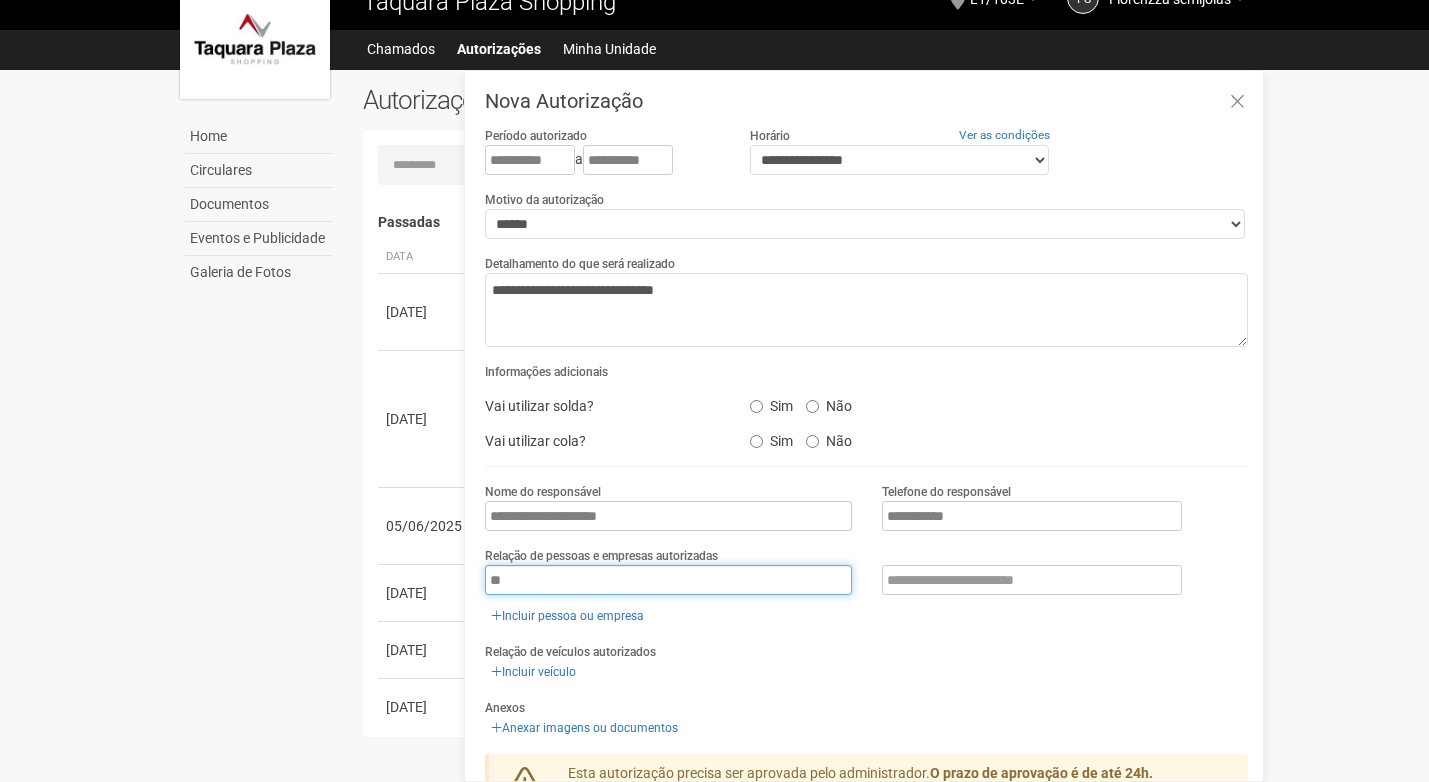 type on "*" 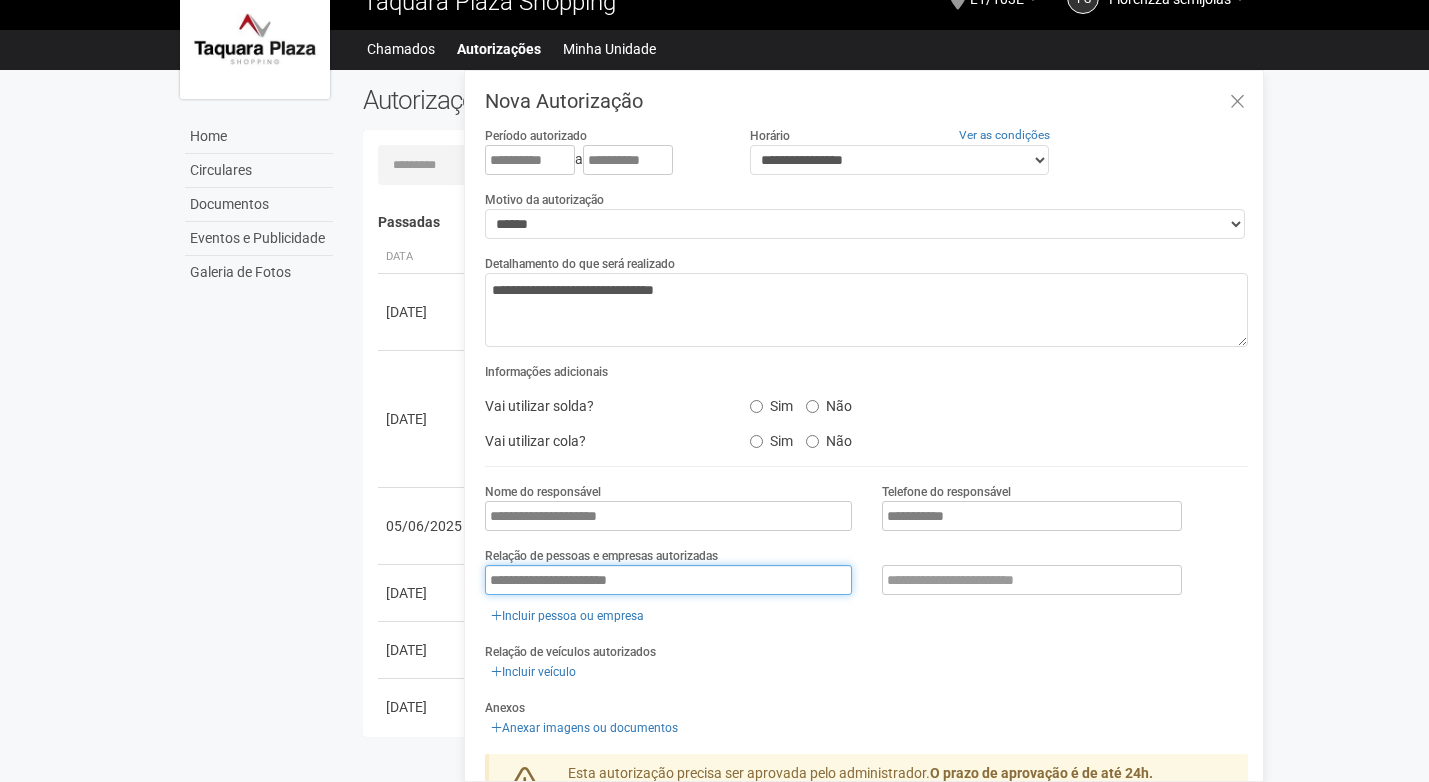 type on "**********" 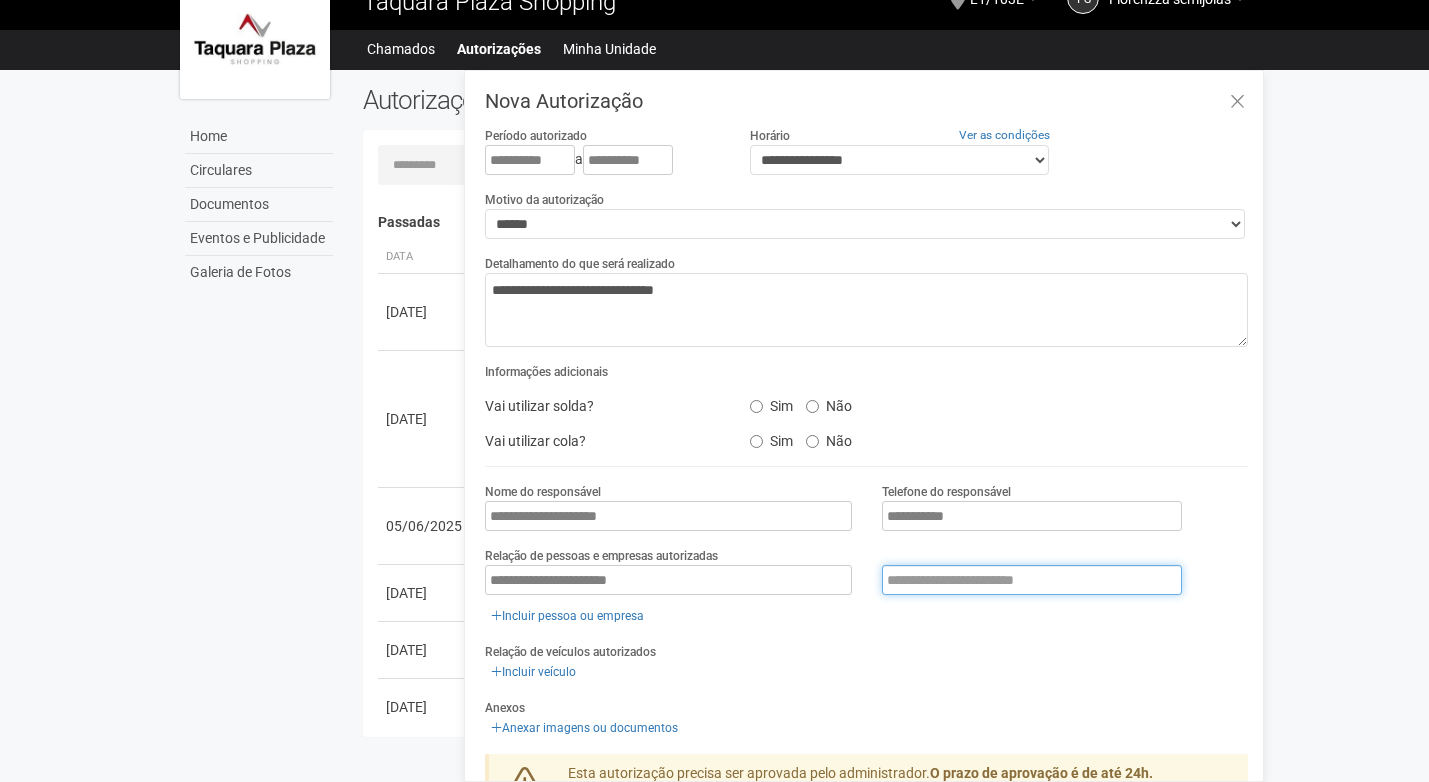 click at bounding box center [1032, 580] 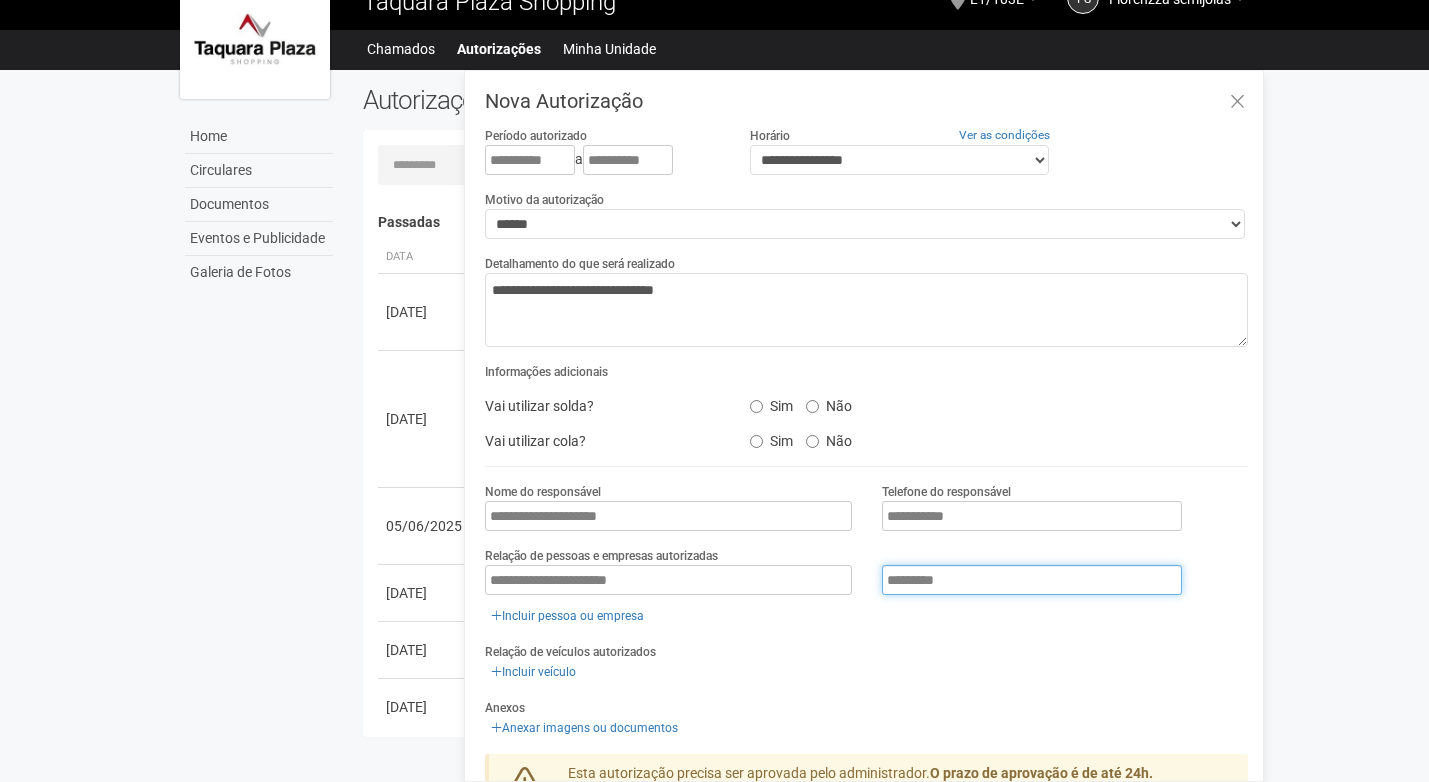 type on "**********" 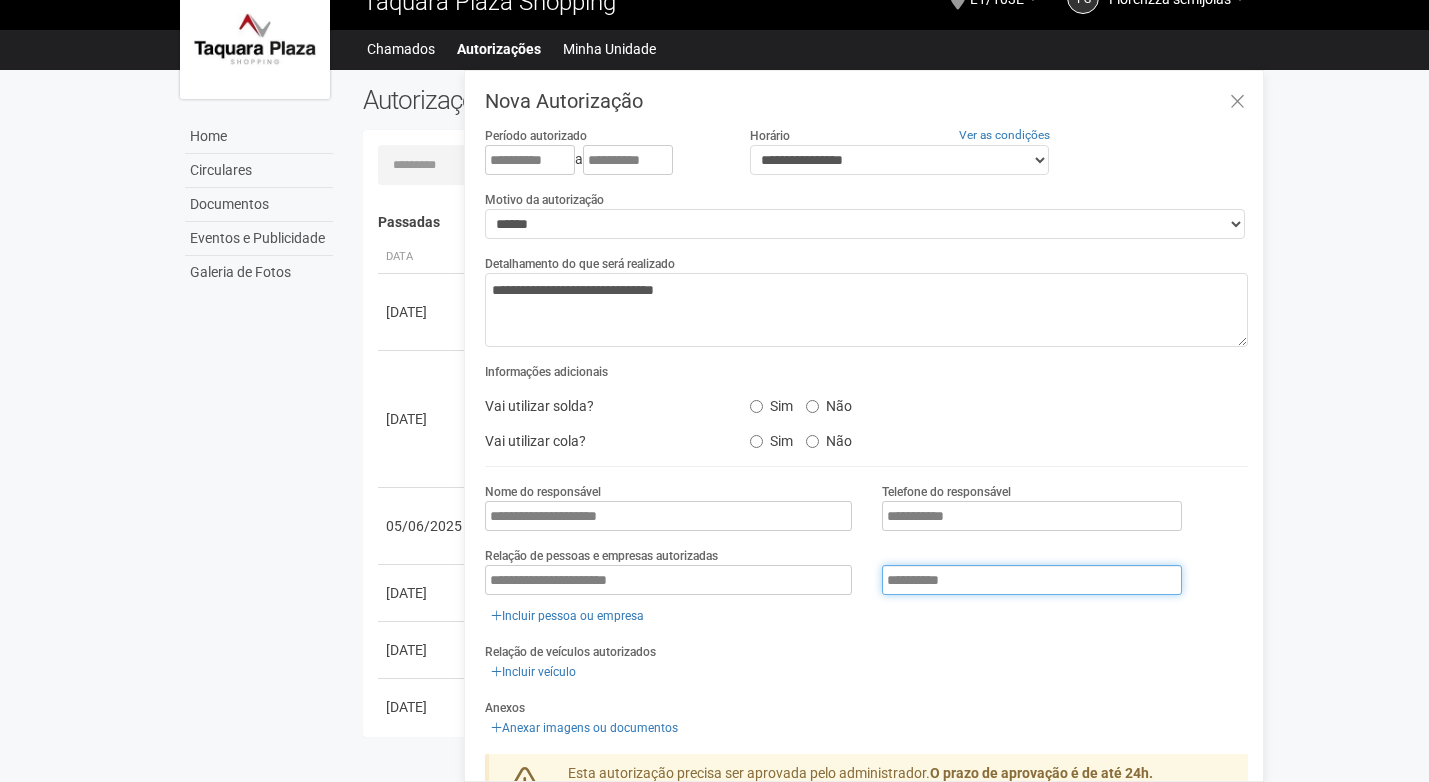 drag, startPoint x: 911, startPoint y: 569, endPoint x: 861, endPoint y: 575, distance: 50.358715 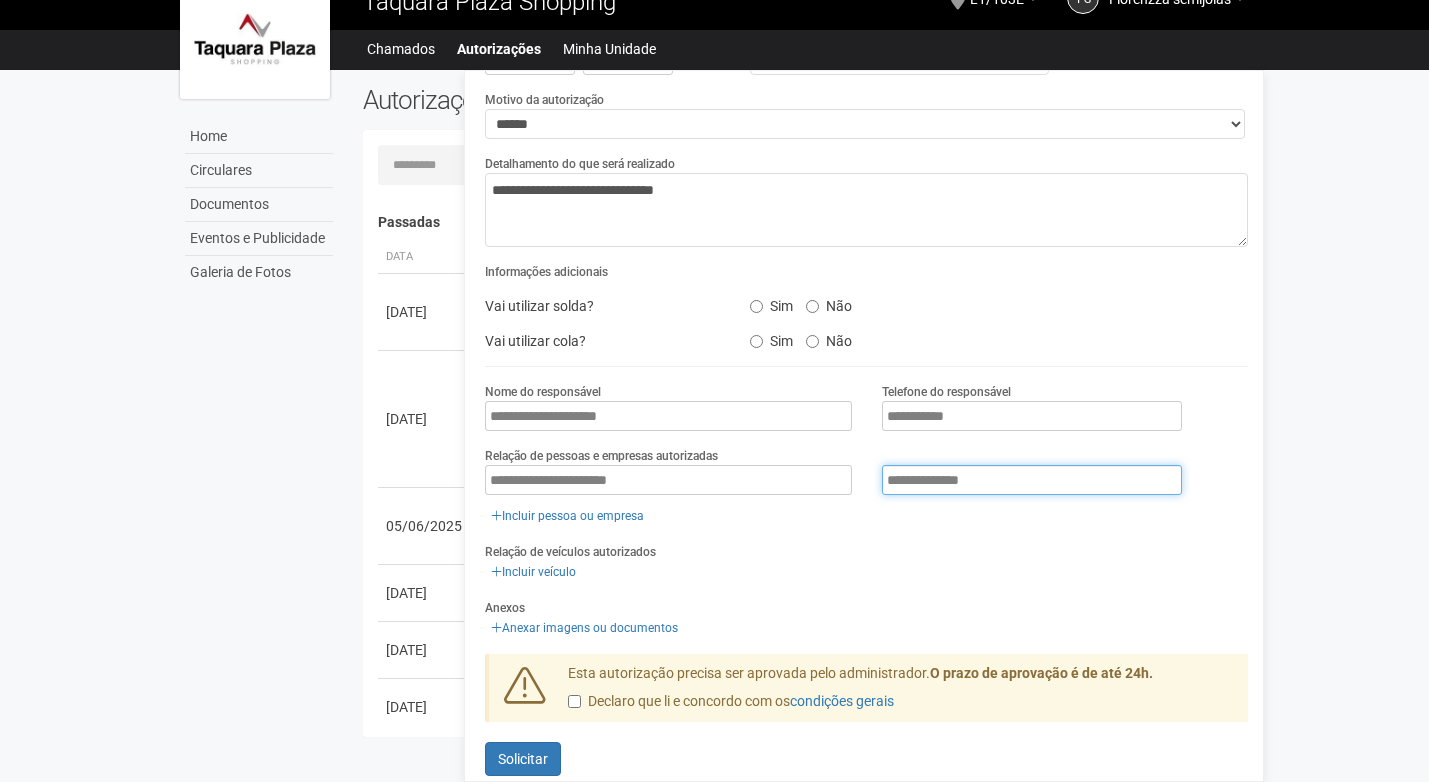 scroll, scrollTop: 120, scrollLeft: 0, axis: vertical 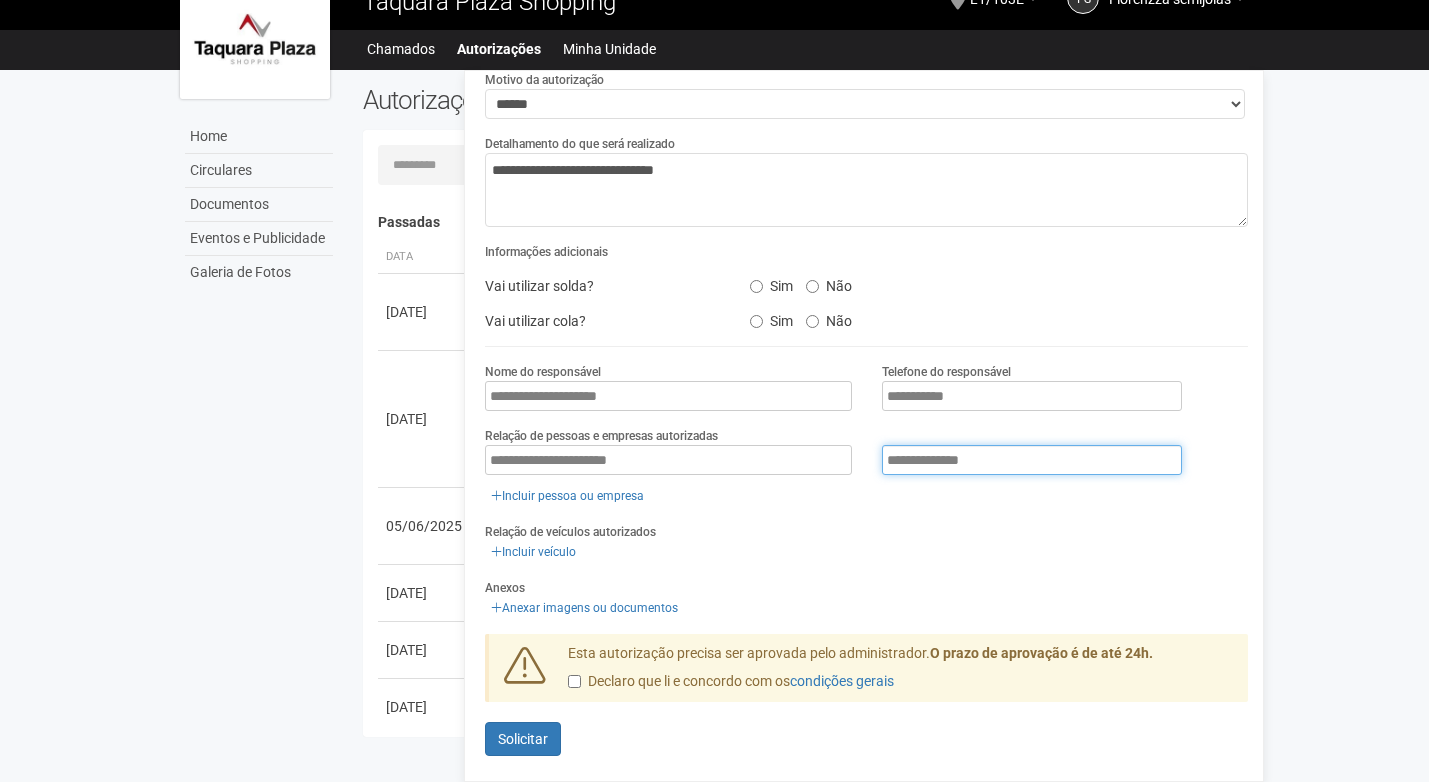 type on "**********" 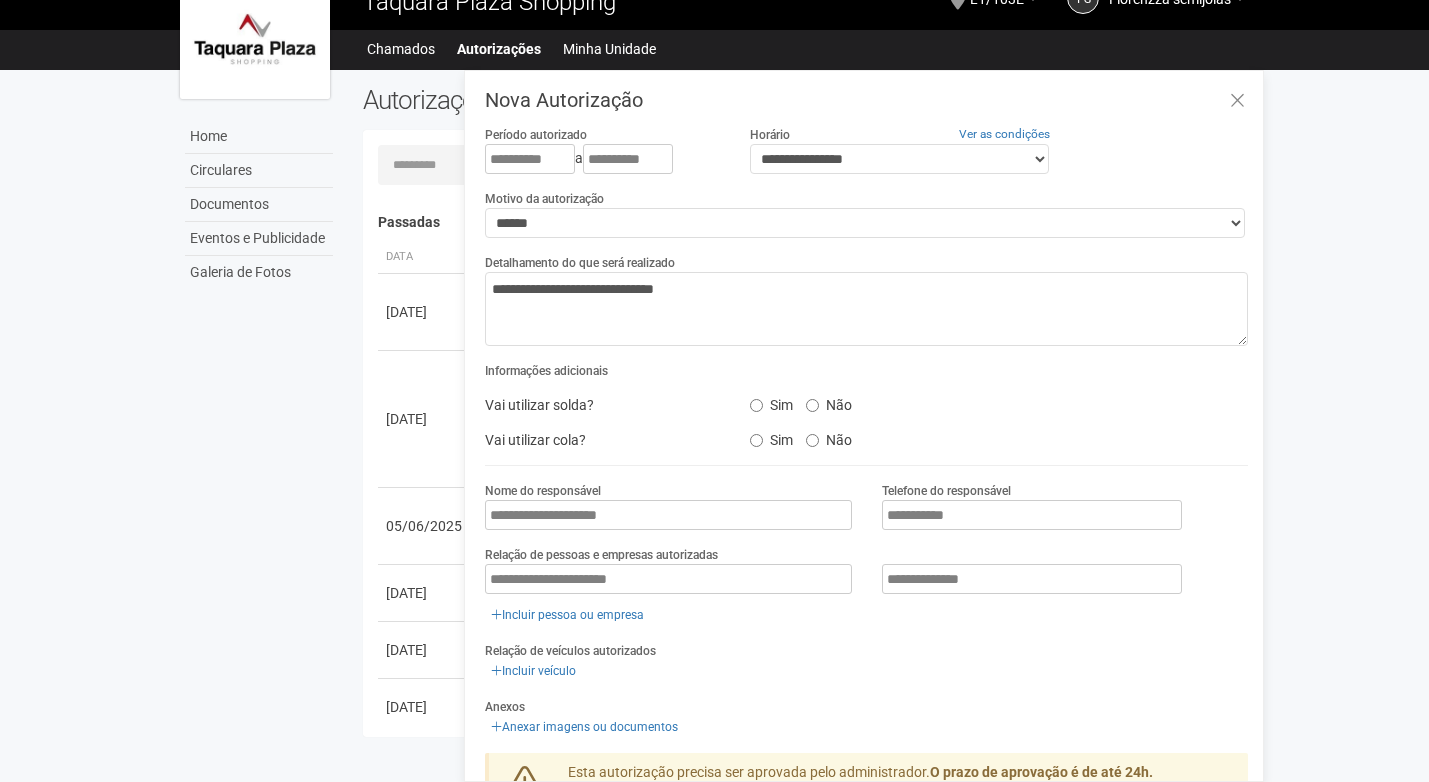 scroll, scrollTop: 0, scrollLeft: 0, axis: both 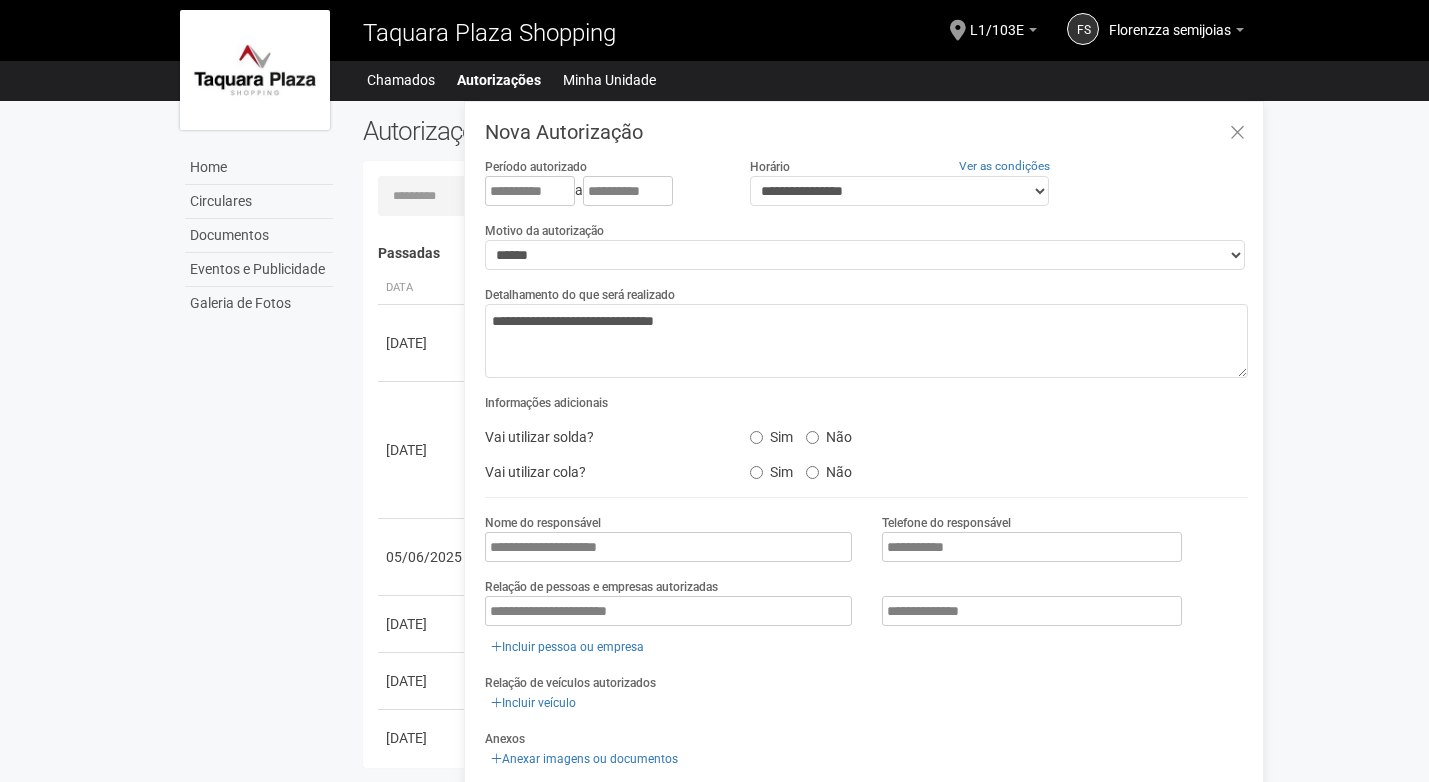 click on "Aguarde...
Taquara Plaza Shopping
Fs
Florenzza semijoias
Florenzza semijoias
[EMAIL]
Meu perfil
Alterar senha
Sair
L1/103E
Você está na unidade
L1/103E
Ir para a unidade
Home
Home
Circulares
Documentos
Eventos e Publicidade
Galeria de Fotos
Chamados
Autorizações
Minha Unidade
Meu Perfil
Minhas unidades" at bounding box center [714, 391] 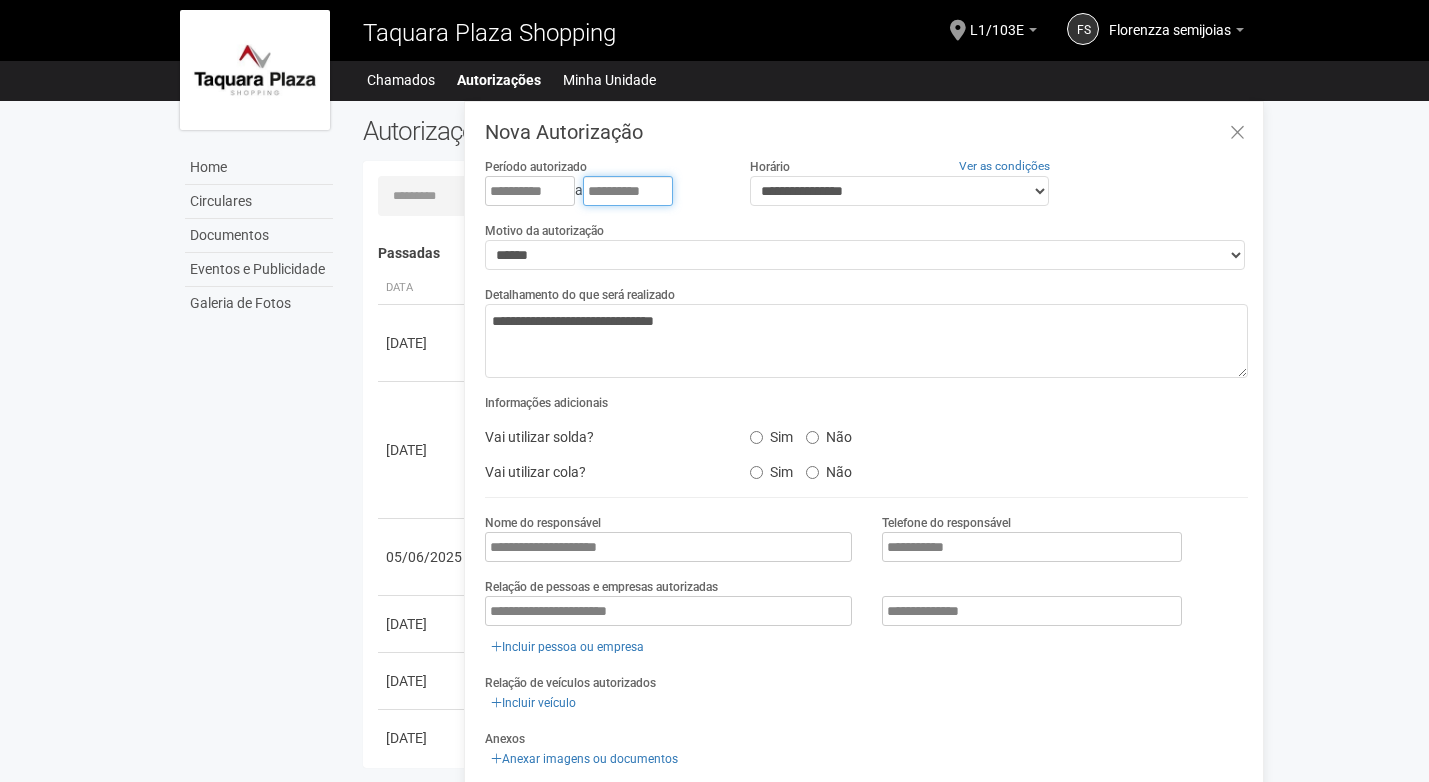 drag, startPoint x: 613, startPoint y: 186, endPoint x: 654, endPoint y: 281, distance: 103.4698 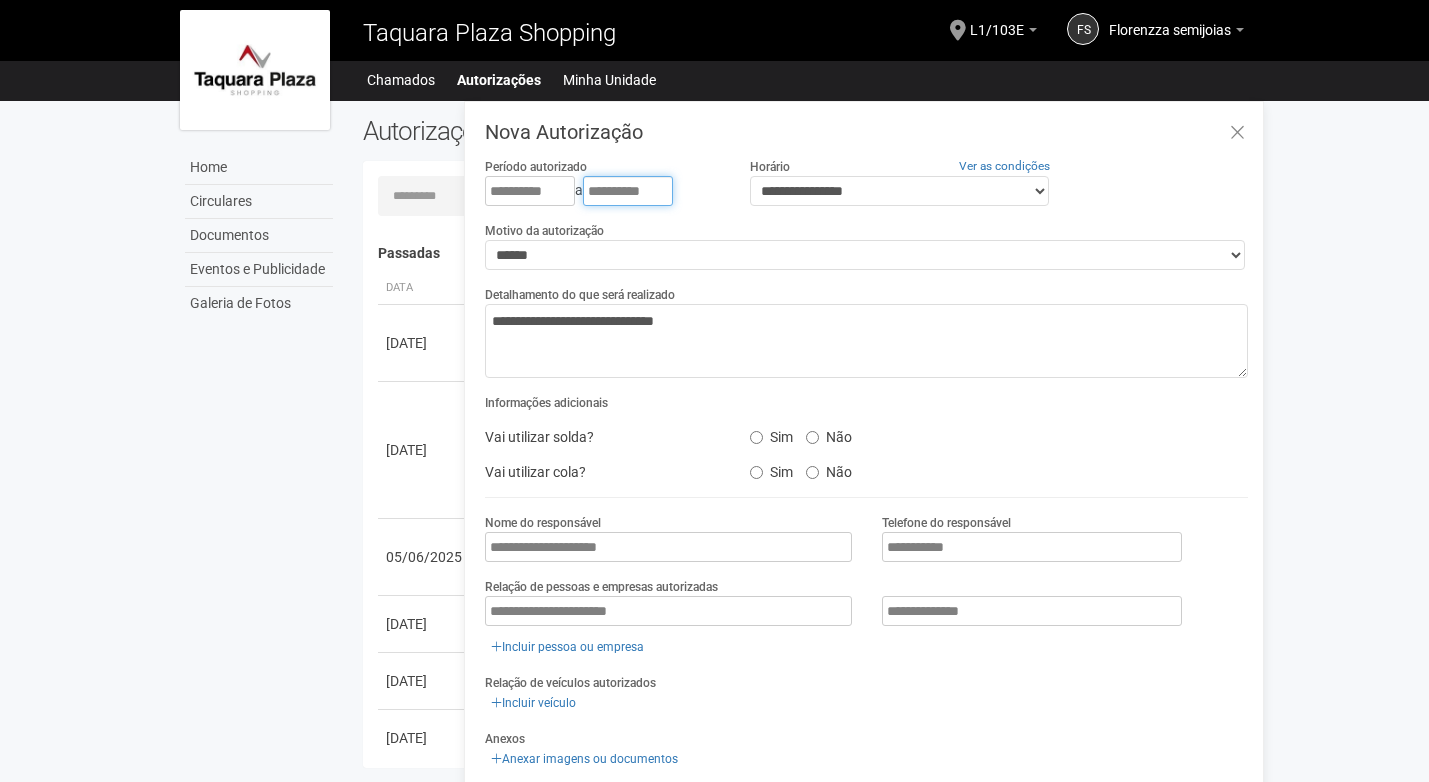 click on "**********" at bounding box center (628, 191) 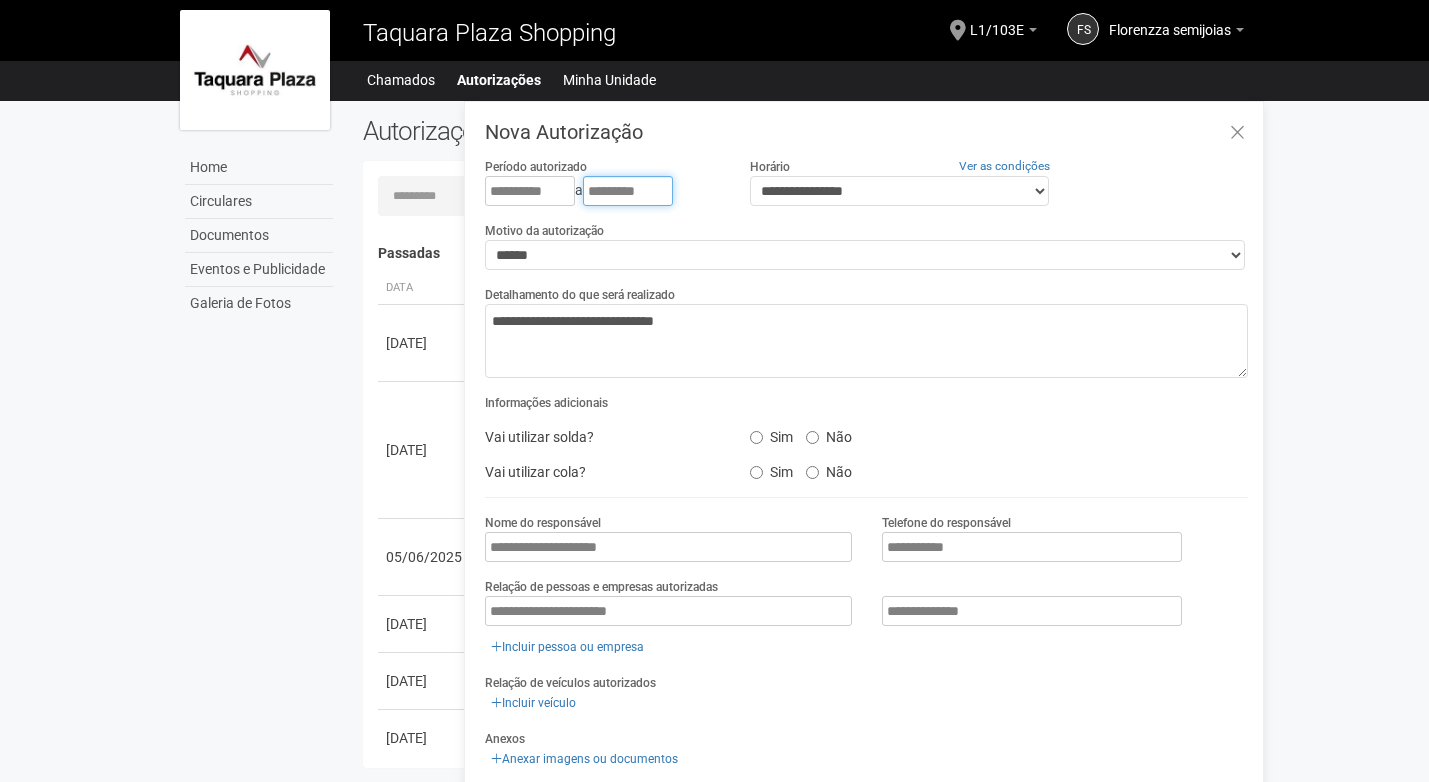 type on "*********" 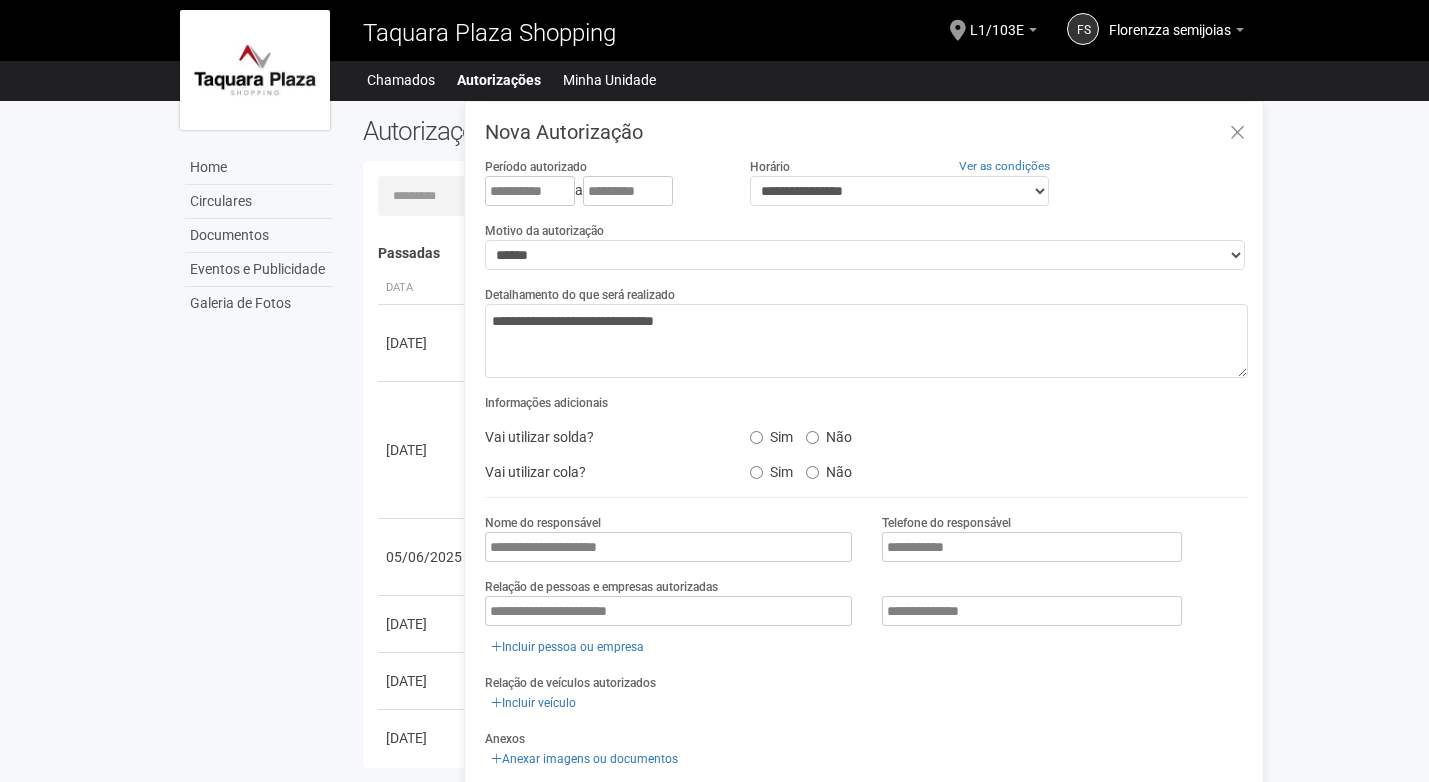 drag, startPoint x: 692, startPoint y: 190, endPoint x: 650, endPoint y: 189, distance: 42.0119 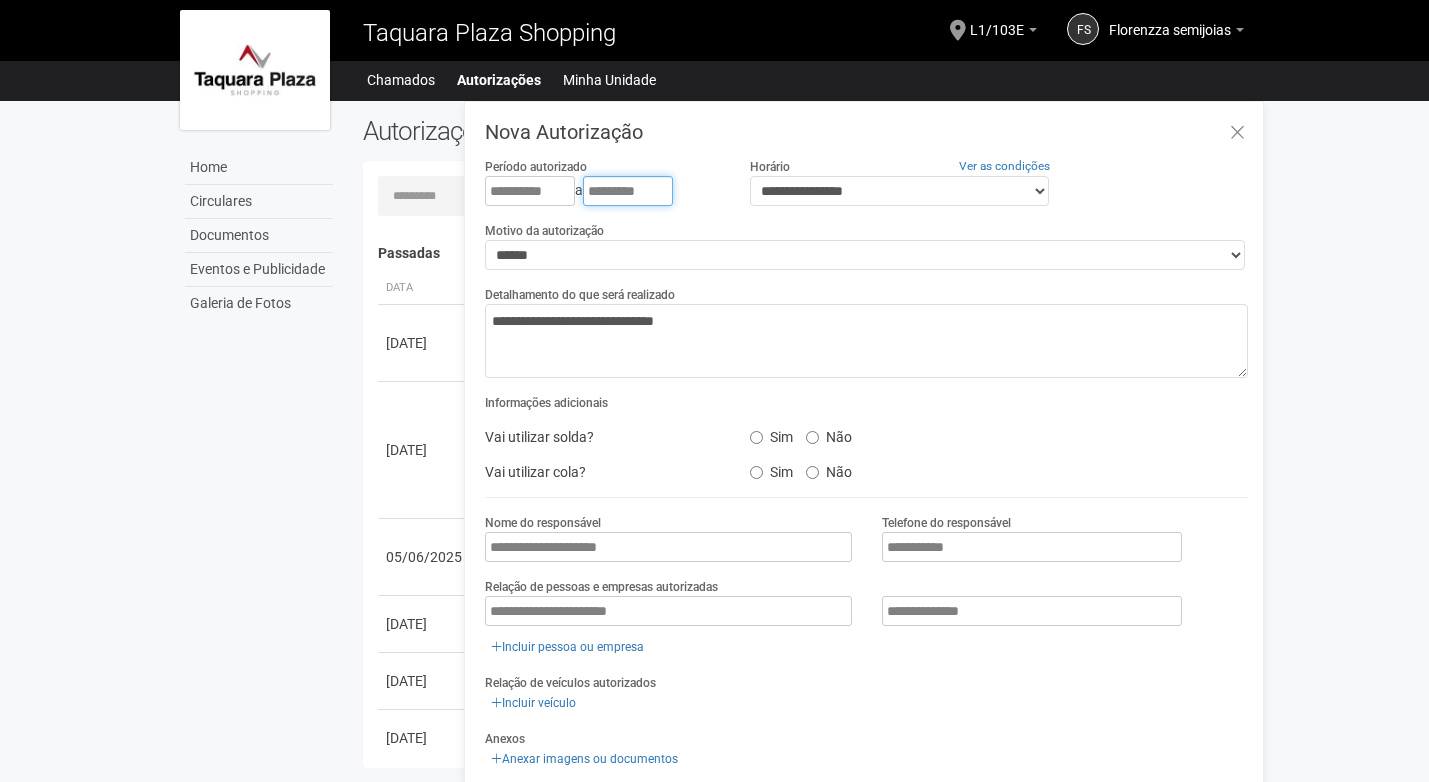 drag, startPoint x: 667, startPoint y: 189, endPoint x: 584, endPoint y: 224, distance: 90.07774 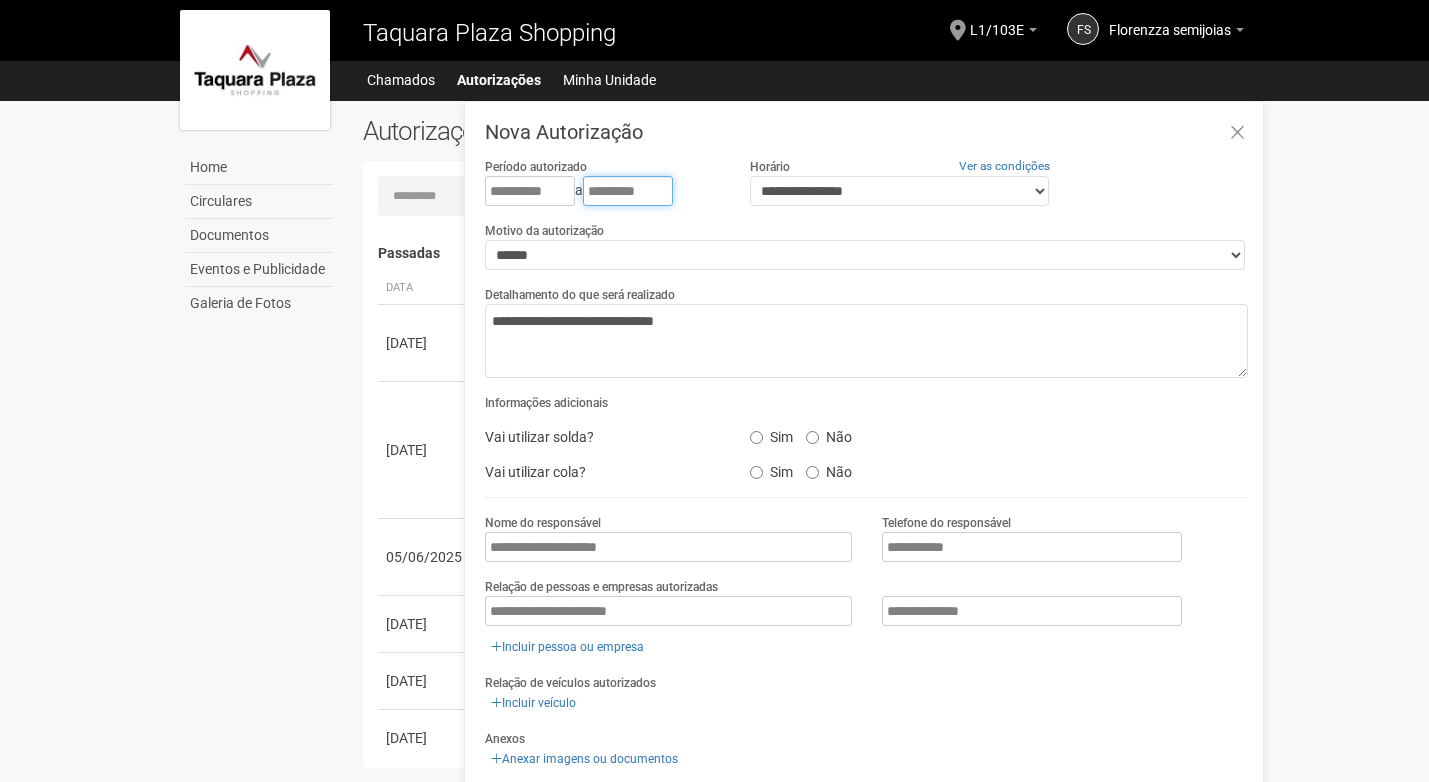 click on "**********" at bounding box center [602, 191] 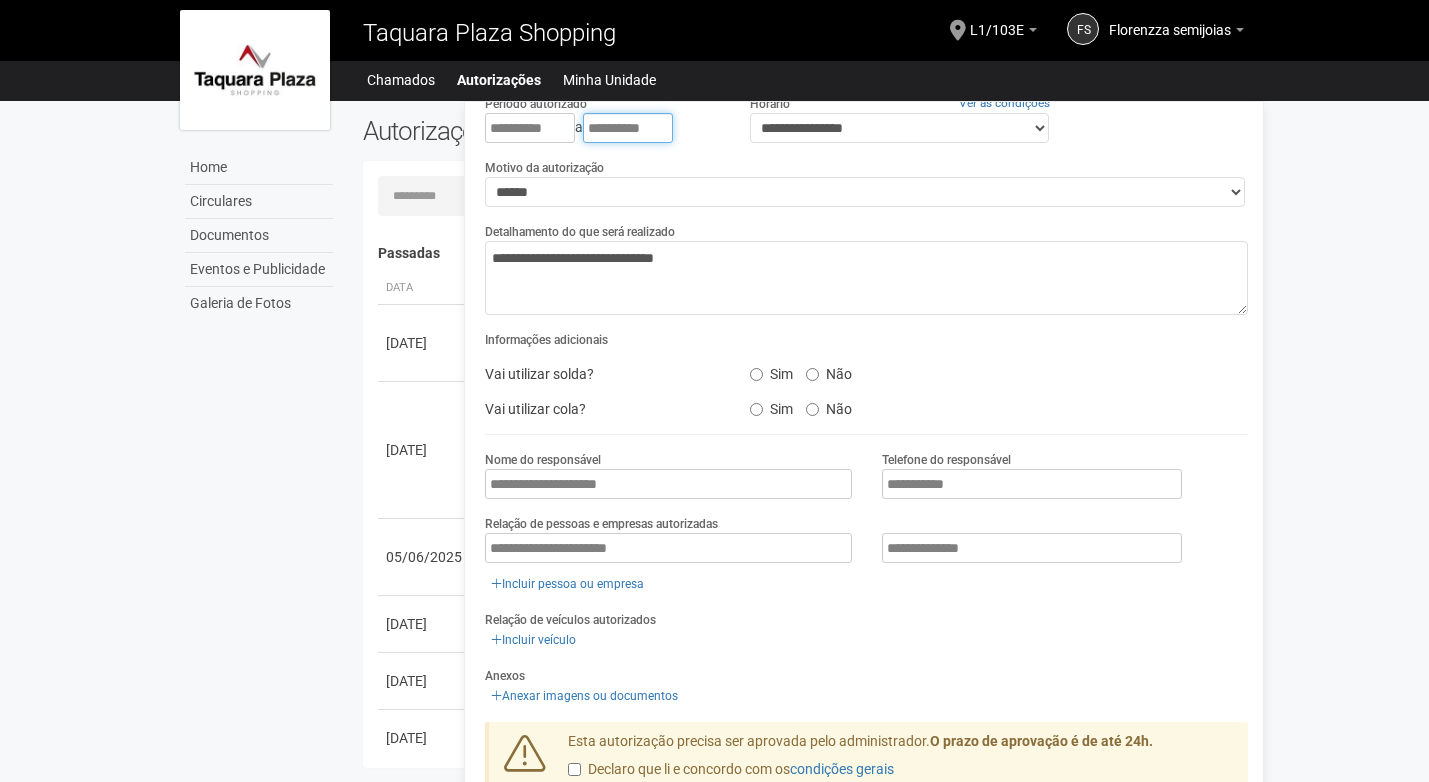 scroll, scrollTop: 120, scrollLeft: 0, axis: vertical 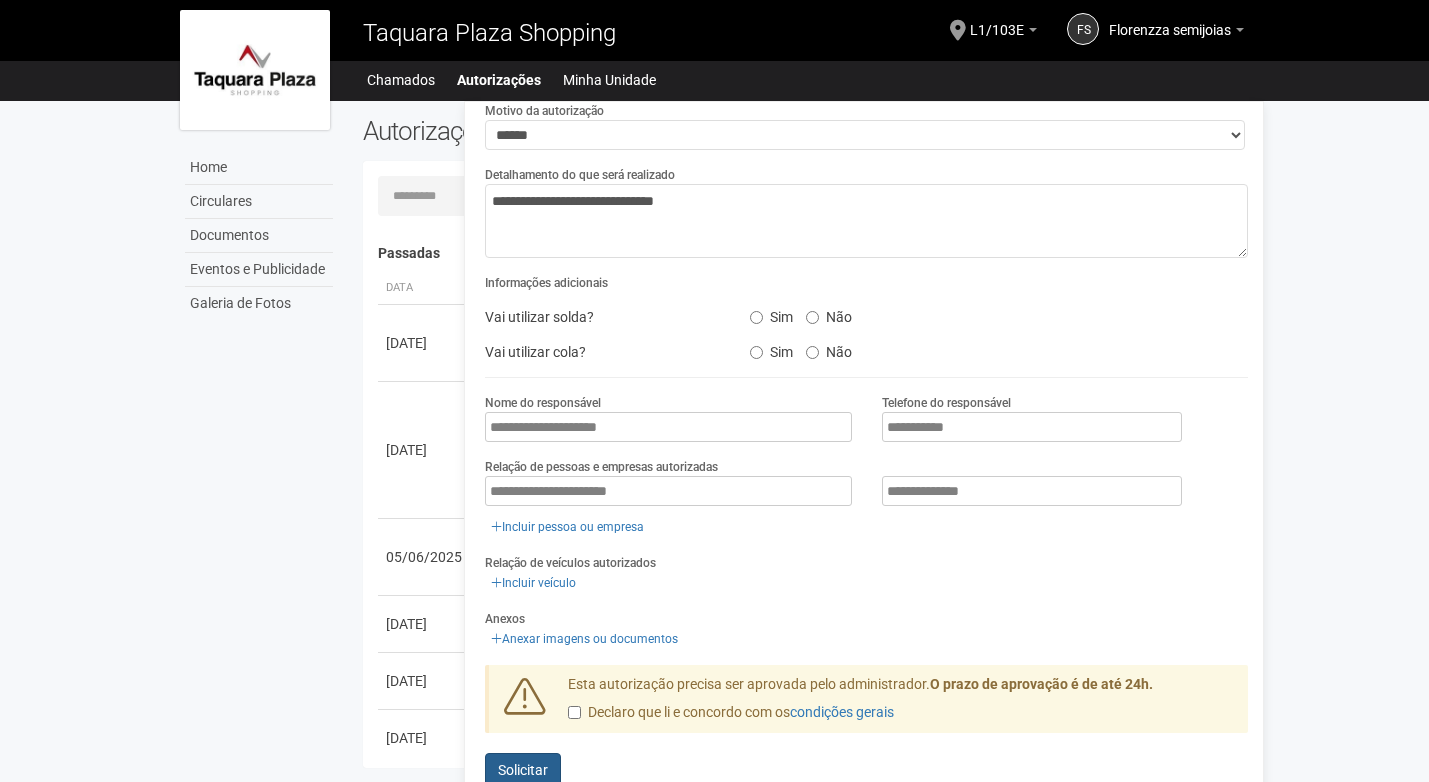 type on "**********" 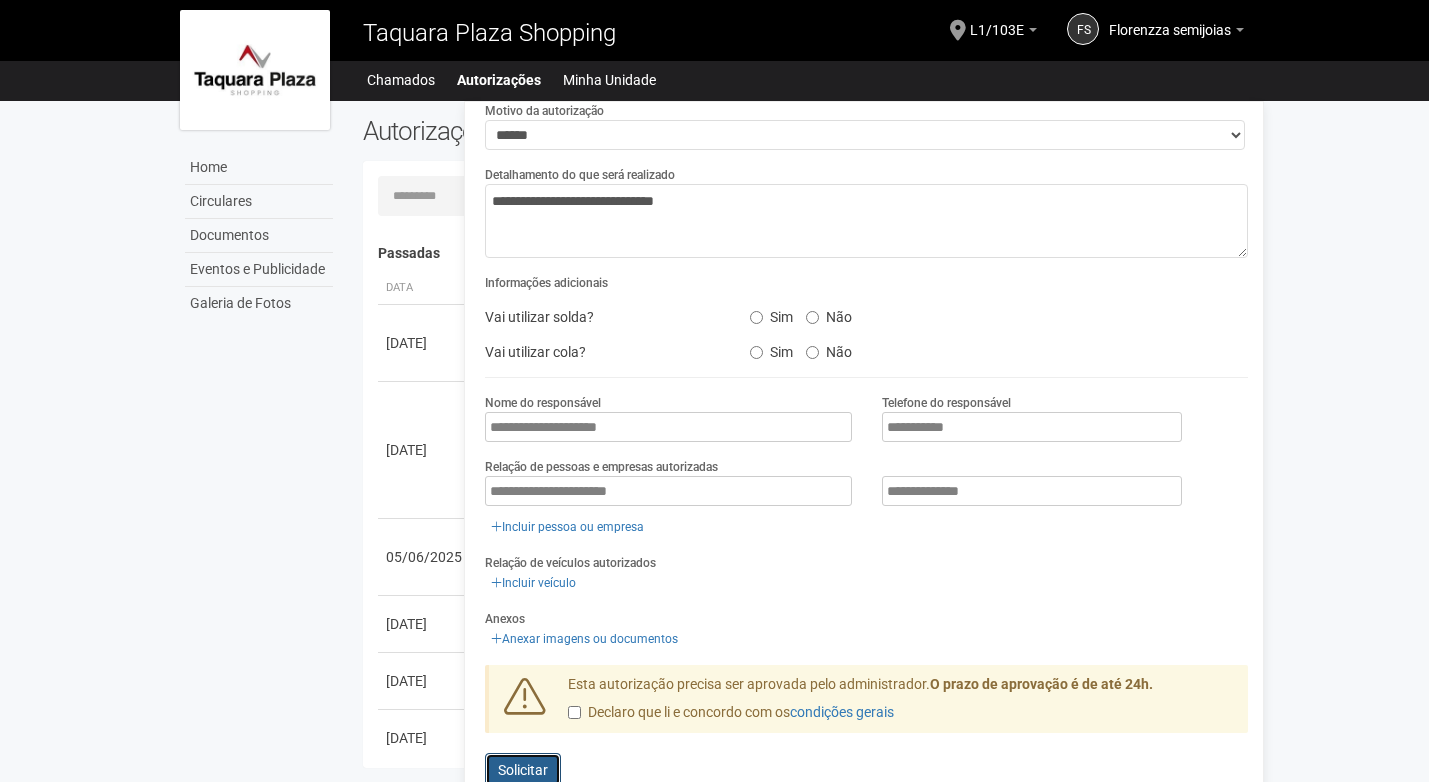 click on "Enviando...
Solicitar" at bounding box center (523, 770) 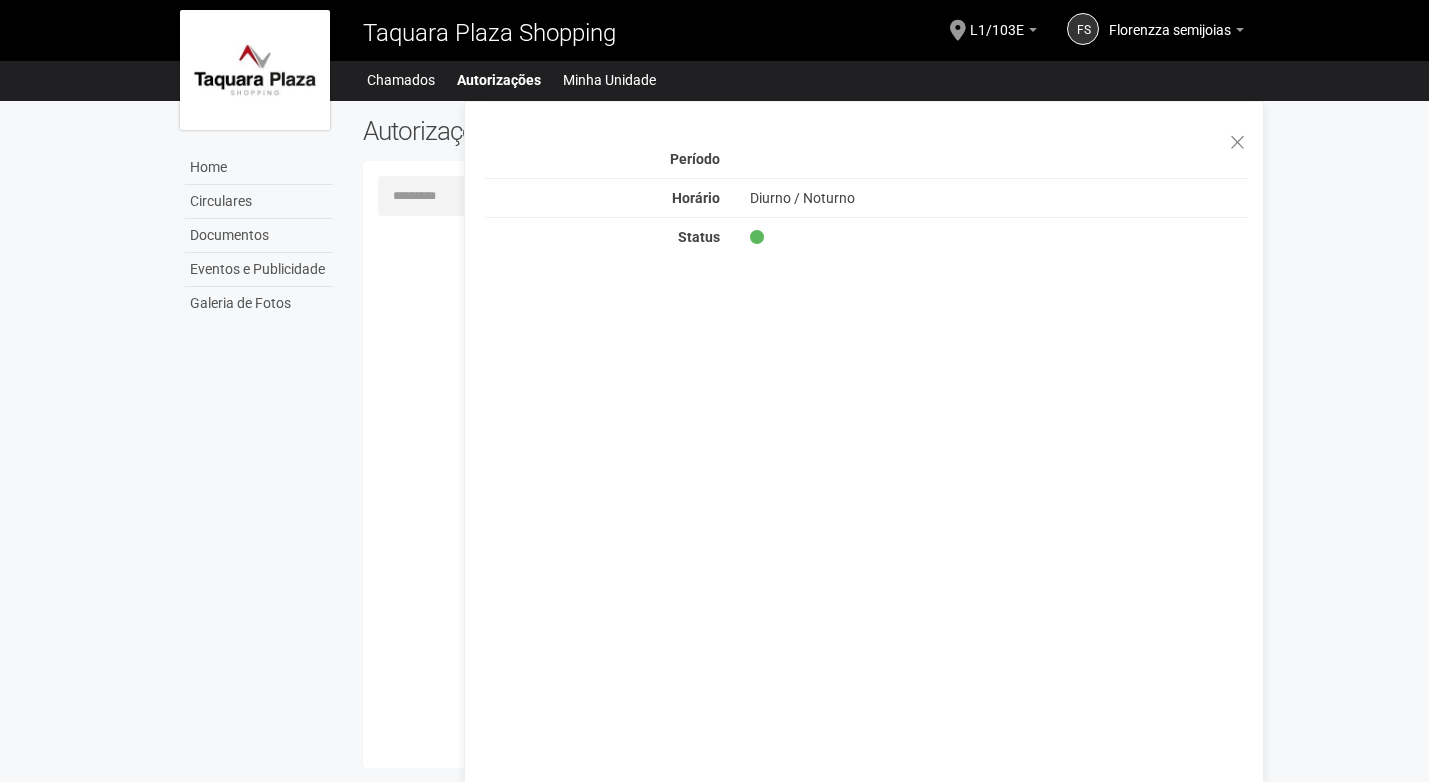 scroll, scrollTop: 0, scrollLeft: 0, axis: both 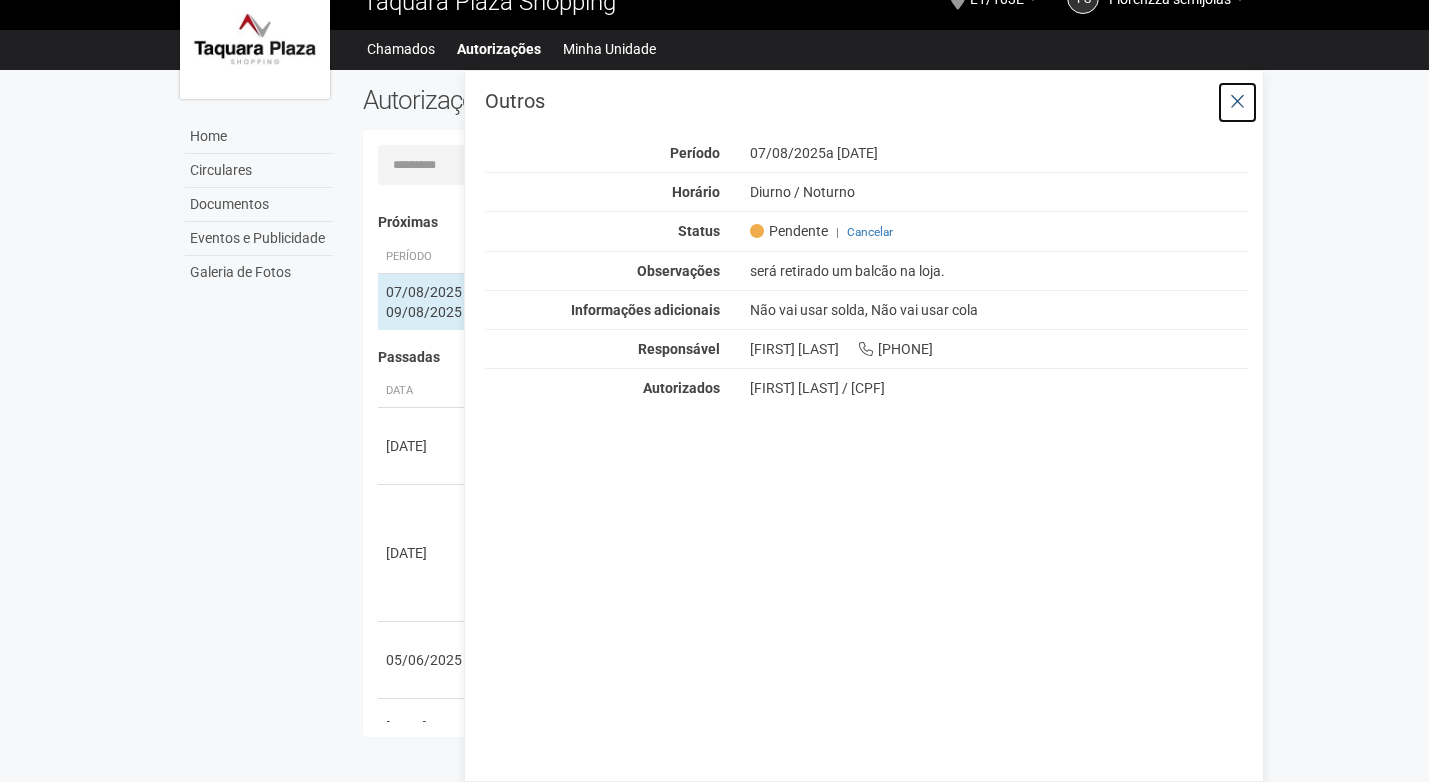 click at bounding box center (1237, 102) 